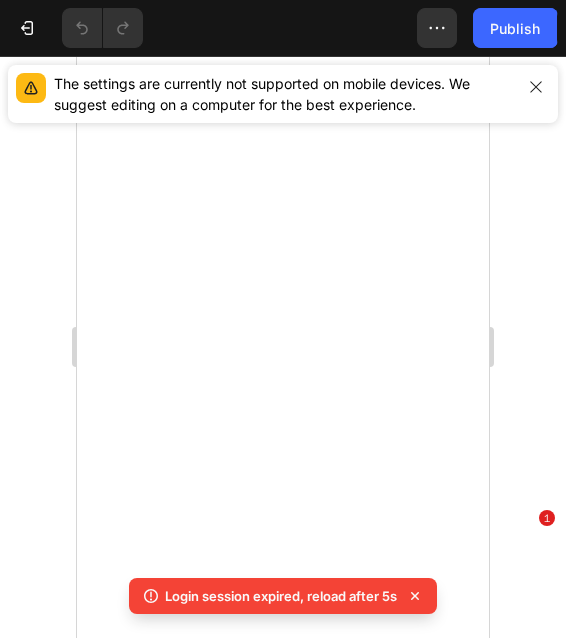 scroll, scrollTop: 0, scrollLeft: 0, axis: both 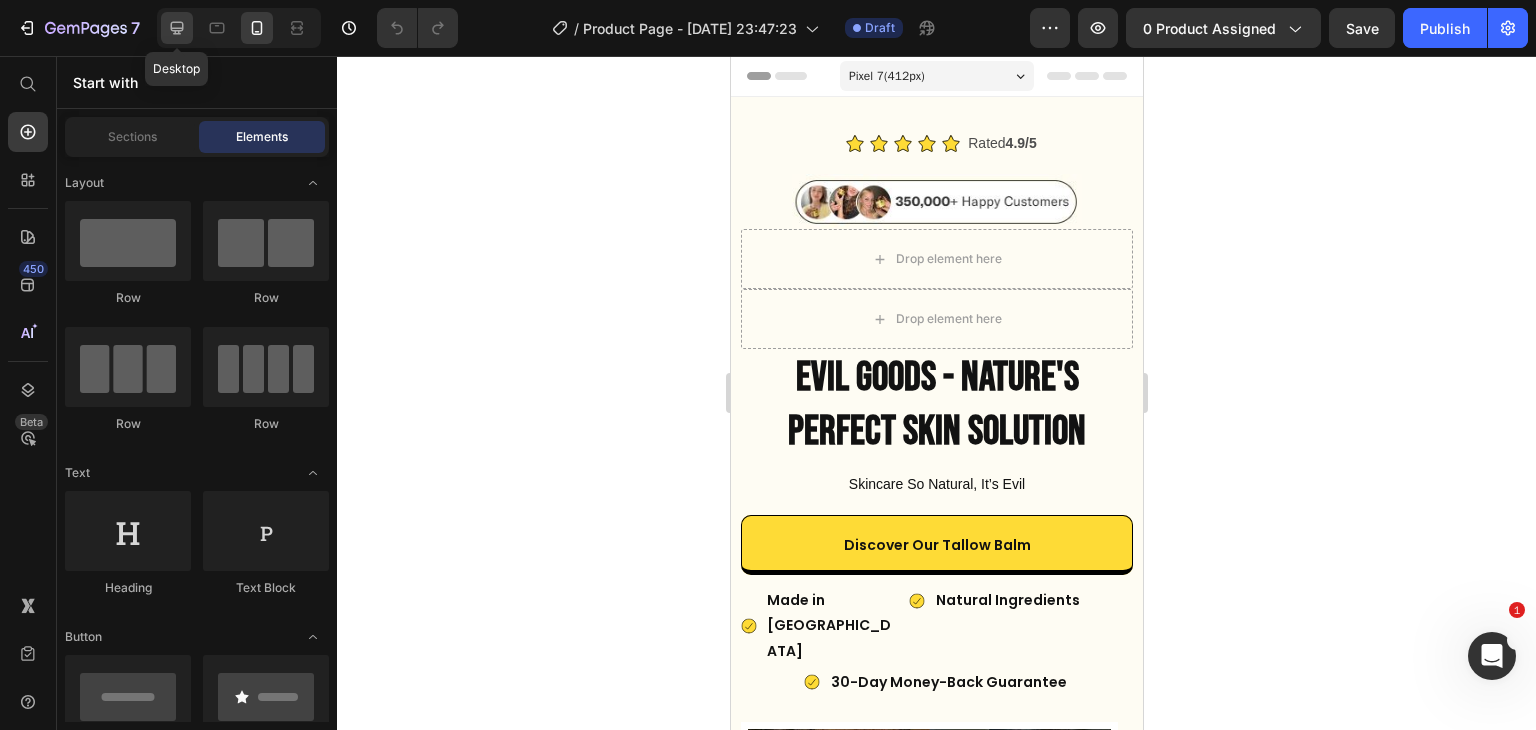 click 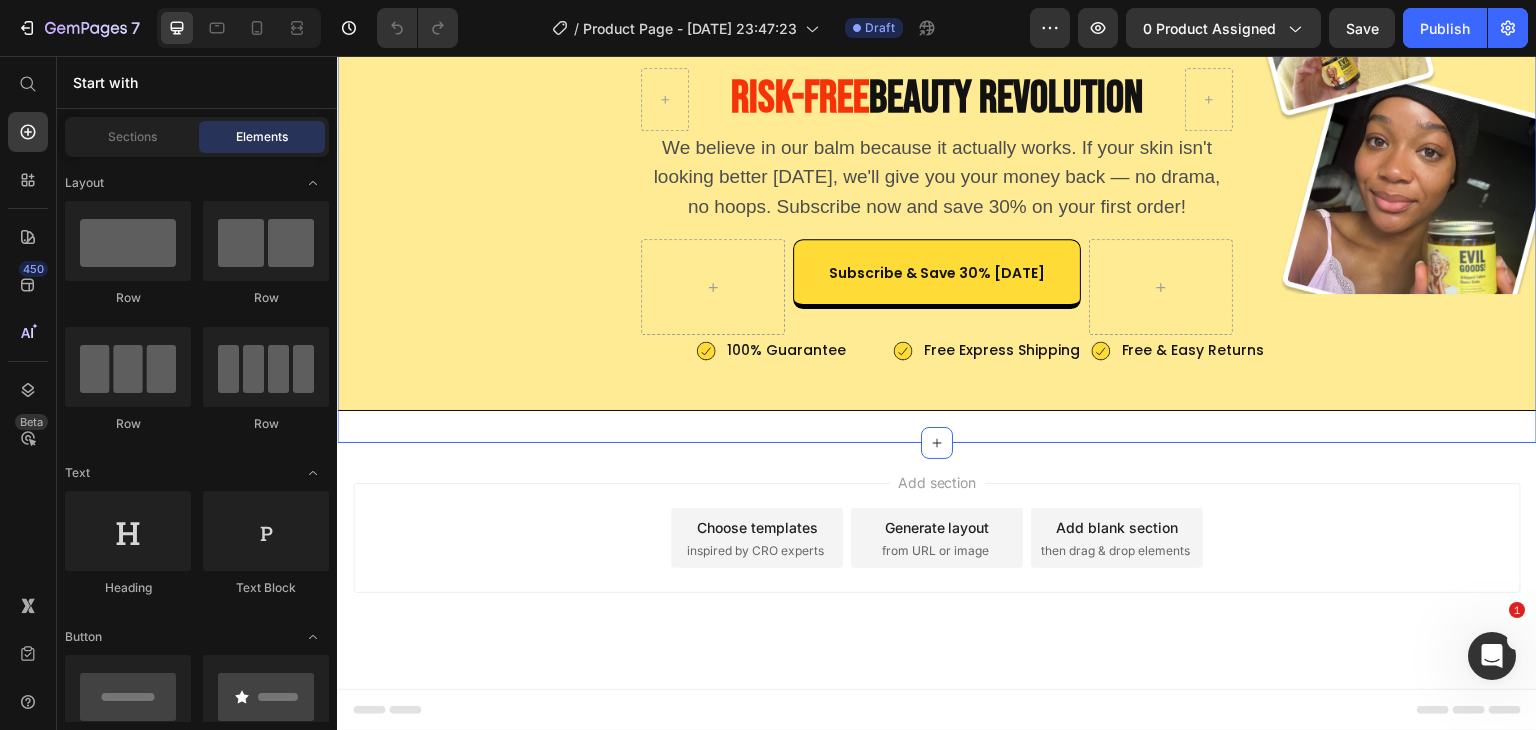 scroll, scrollTop: 6672, scrollLeft: 0, axis: vertical 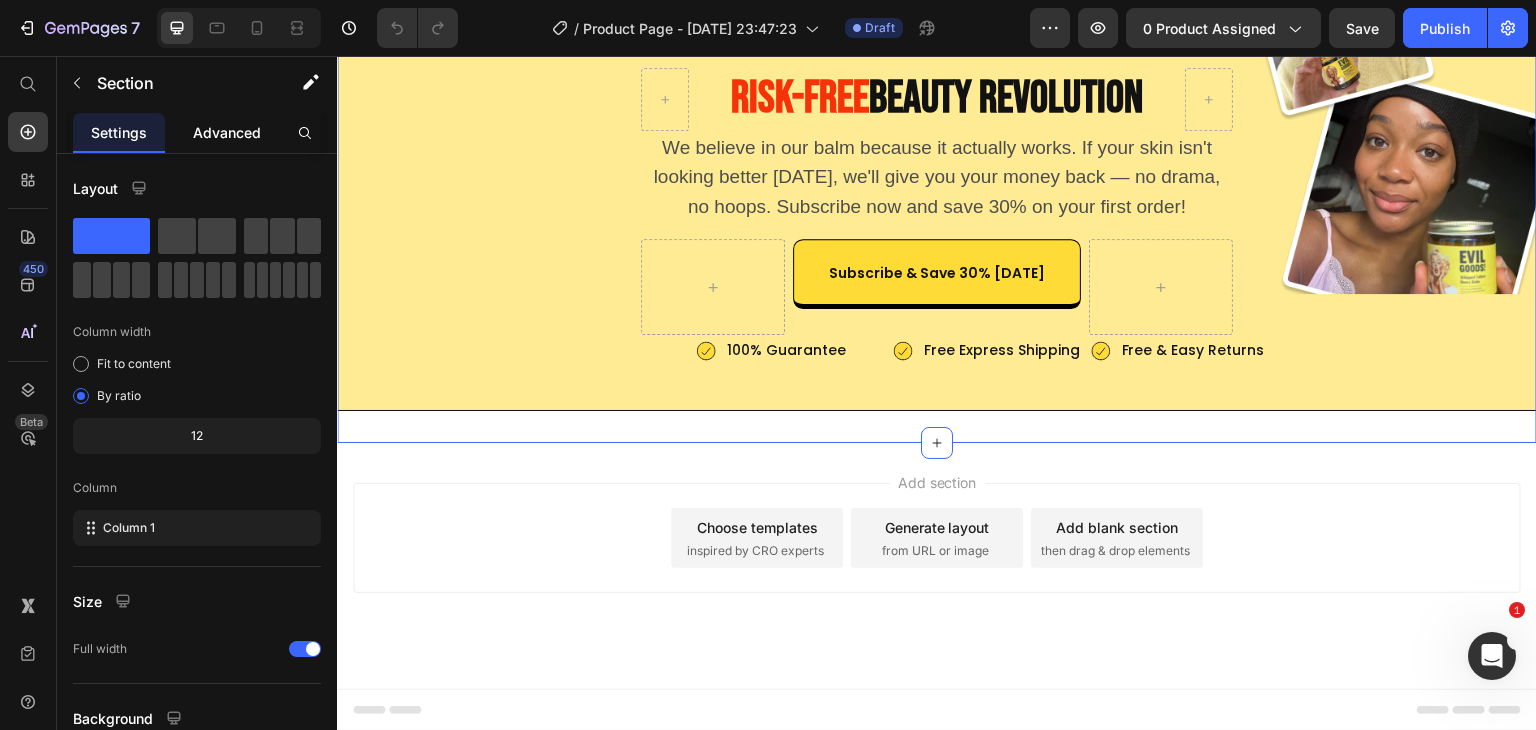 click on "Advanced" at bounding box center (227, 132) 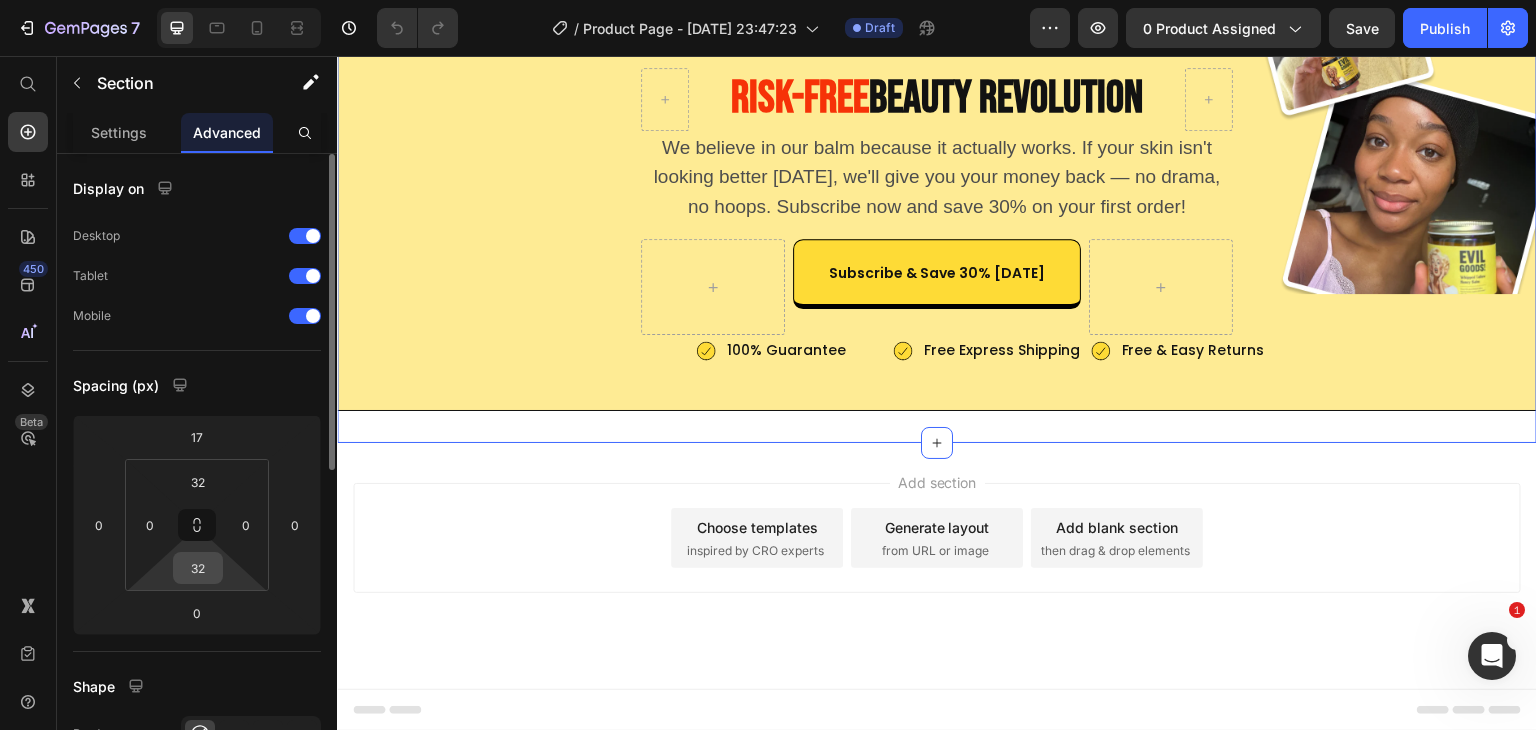 click on "32" at bounding box center [198, 568] 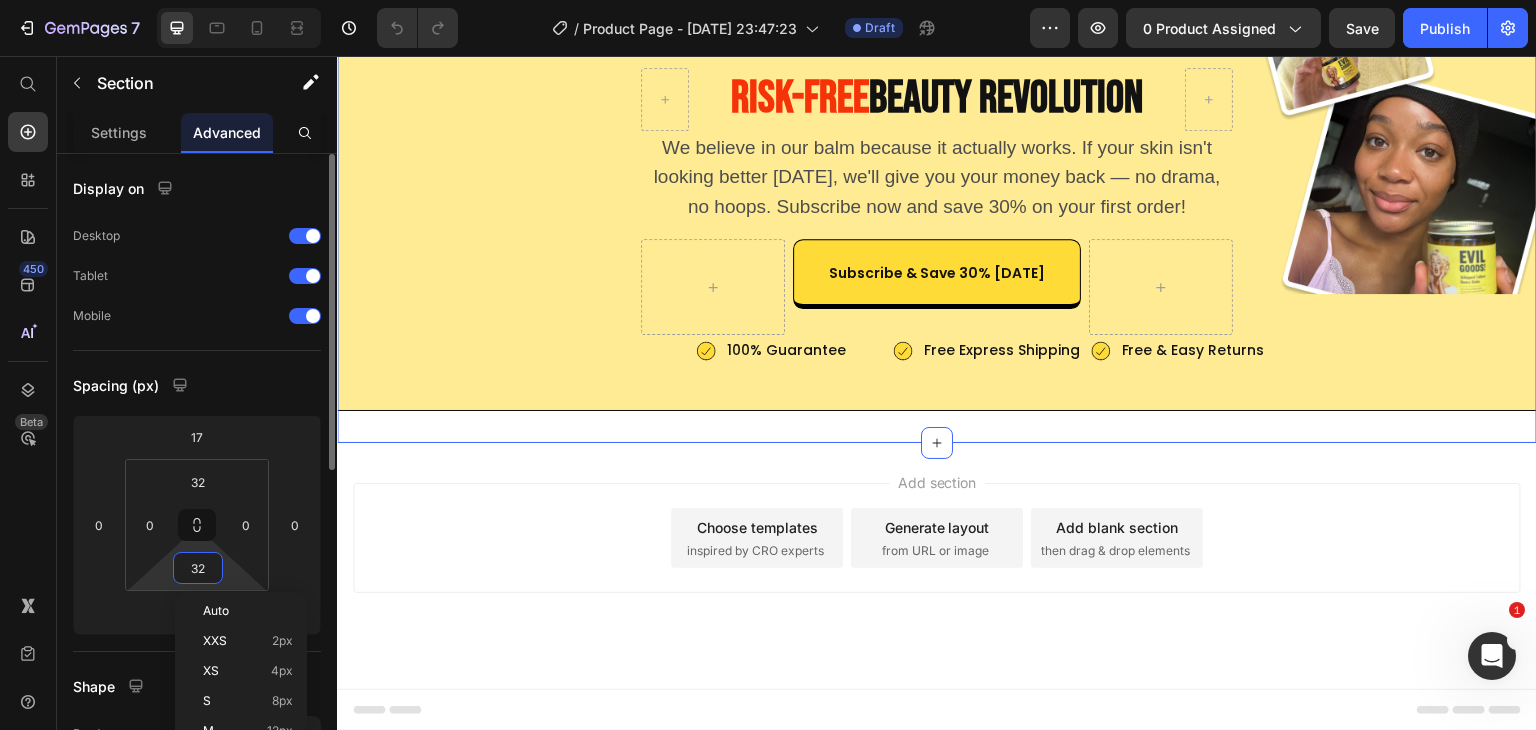 type on "0" 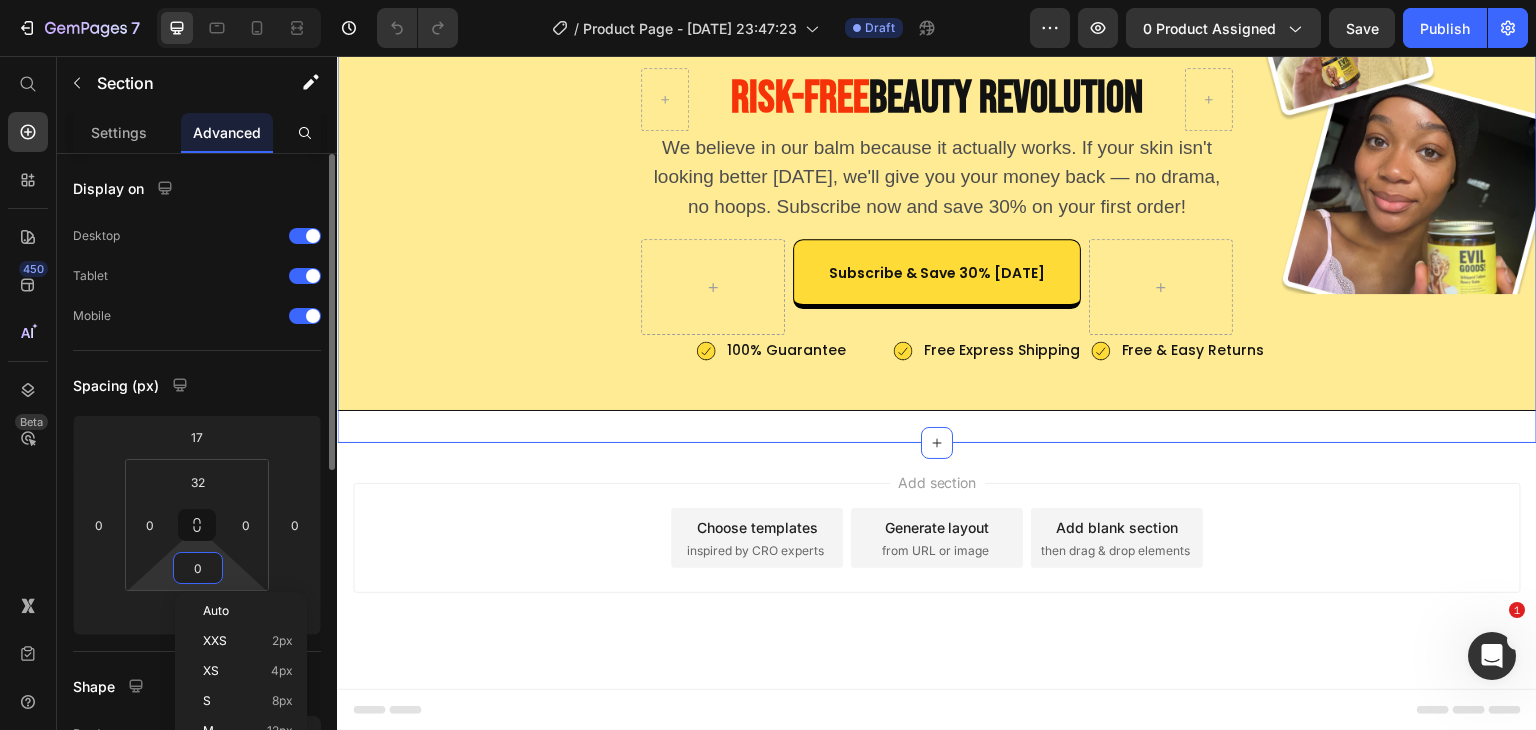 scroll, scrollTop: 6640, scrollLeft: 0, axis: vertical 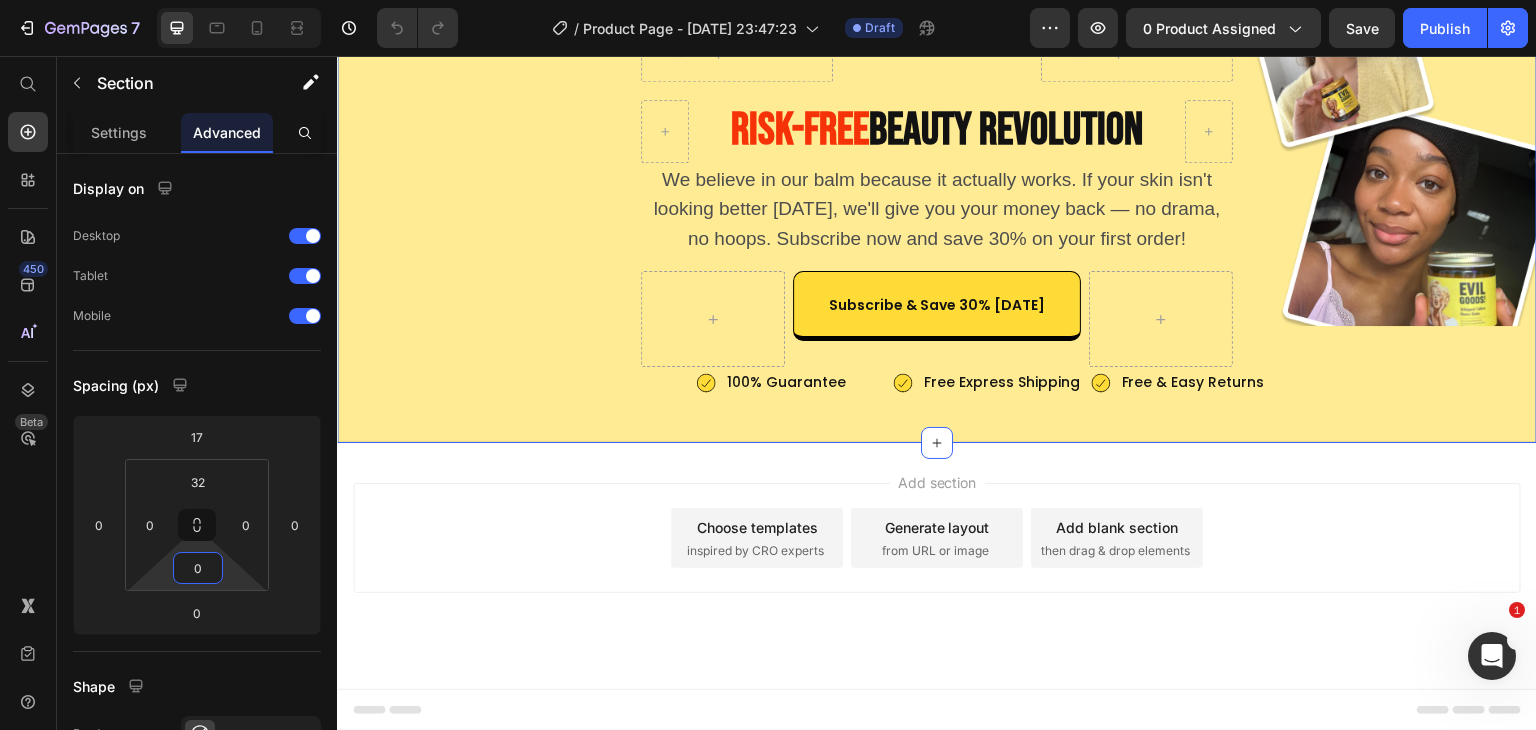 paste 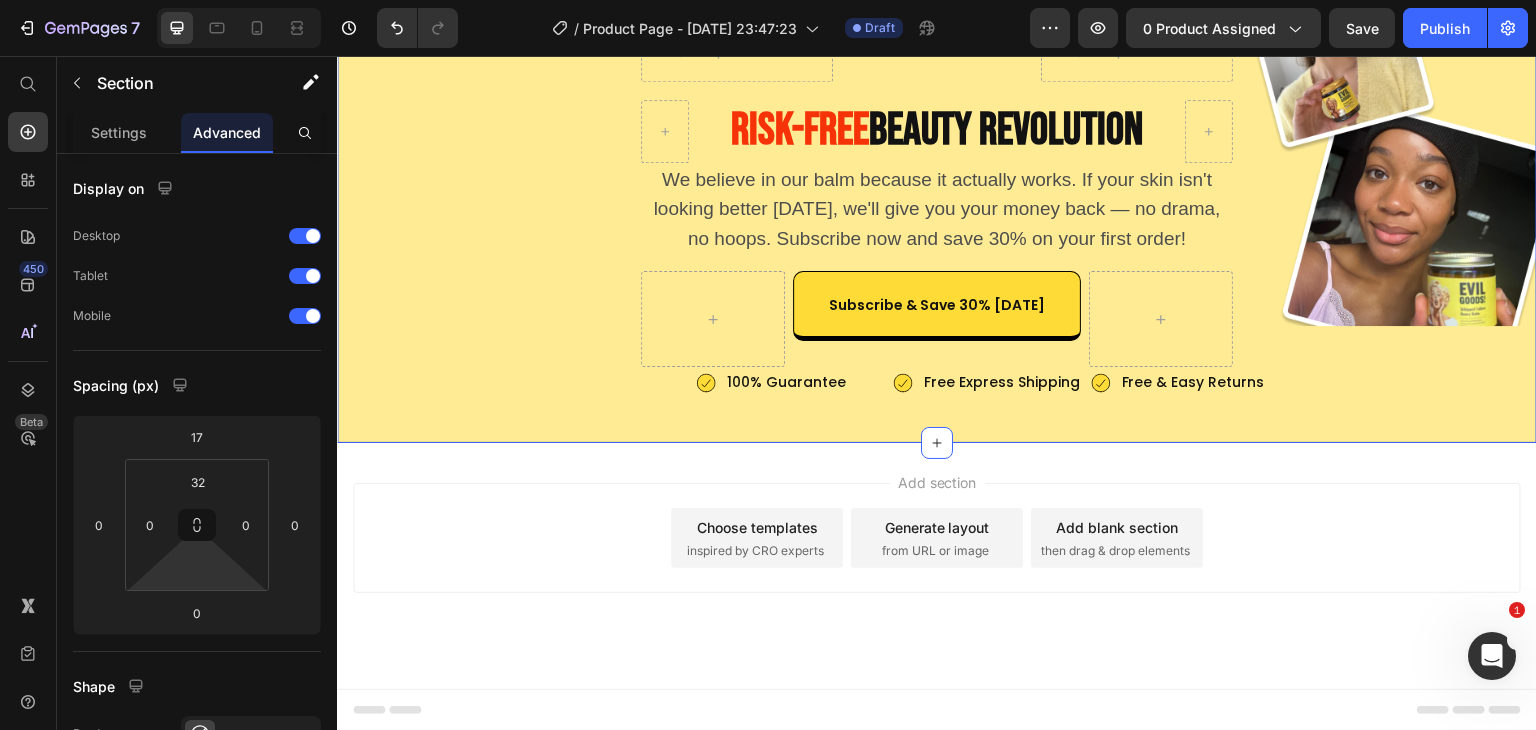 type on "0" 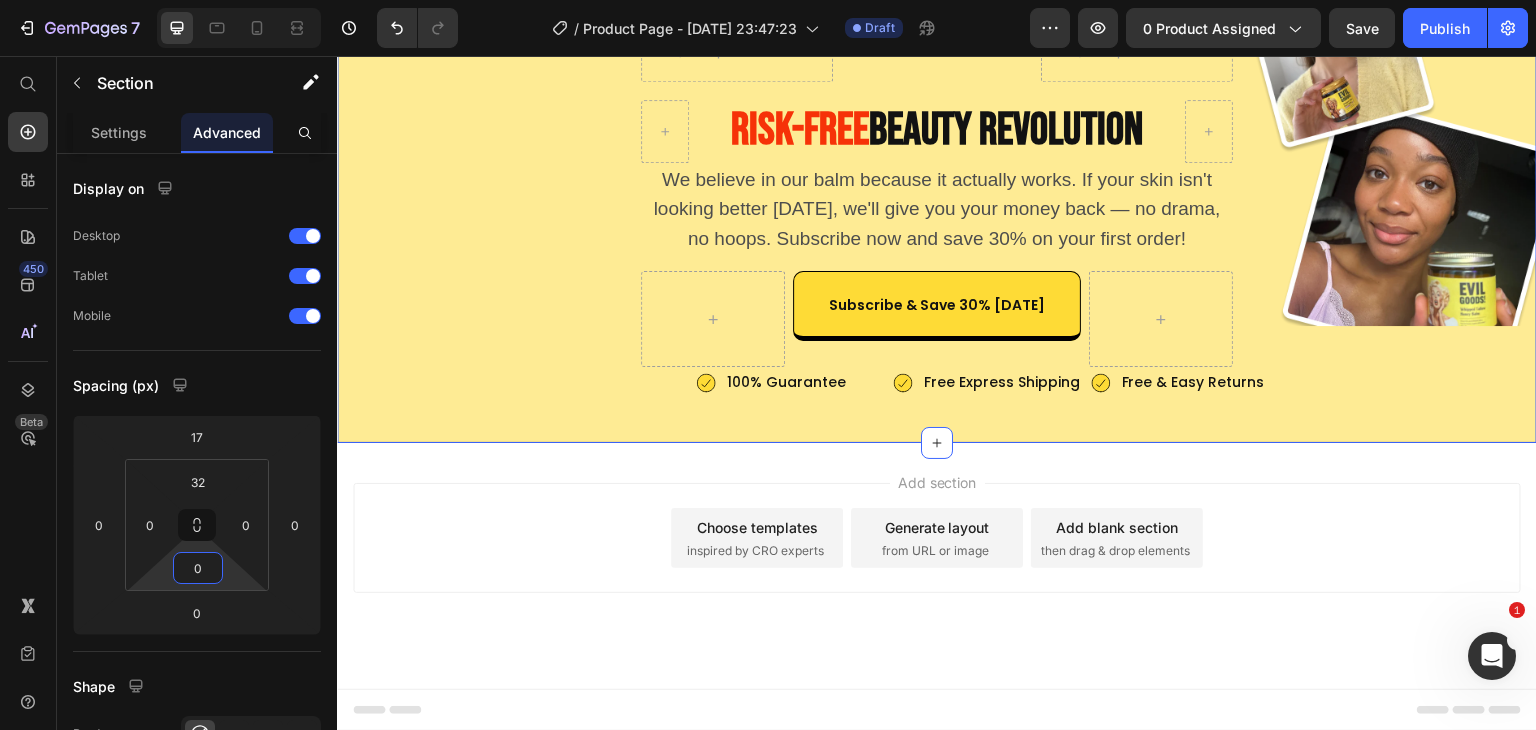 paste 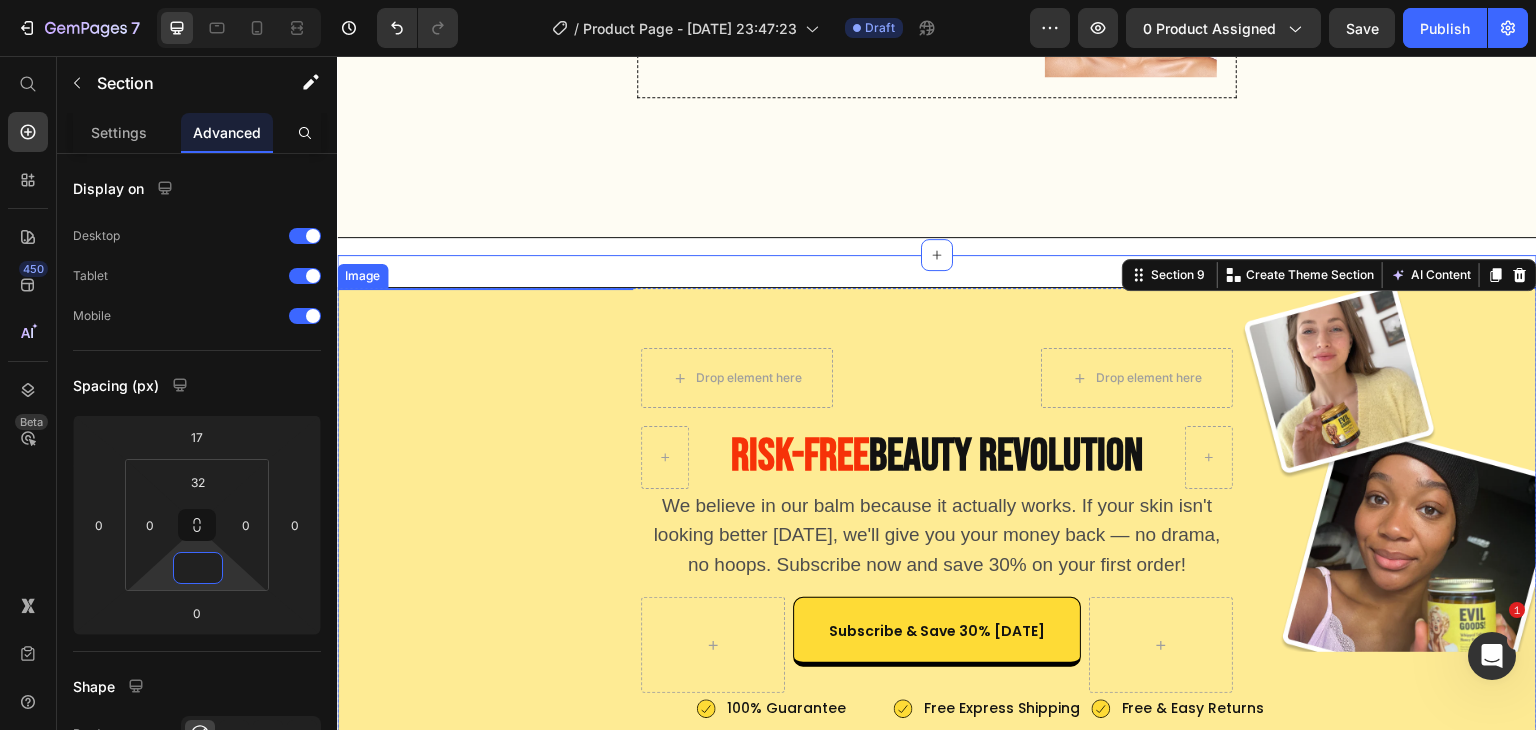 scroll, scrollTop: 6640, scrollLeft: 0, axis: vertical 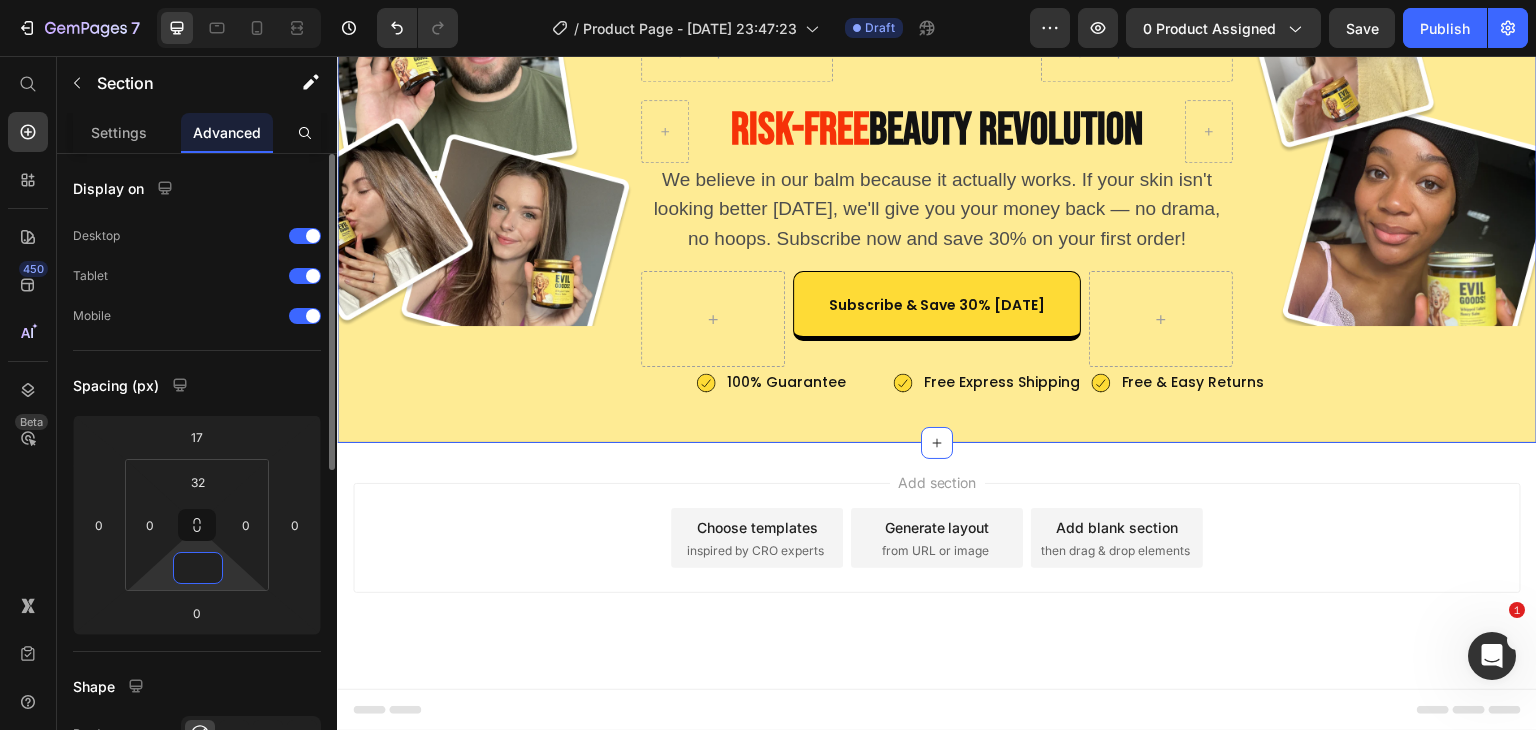 type on "0" 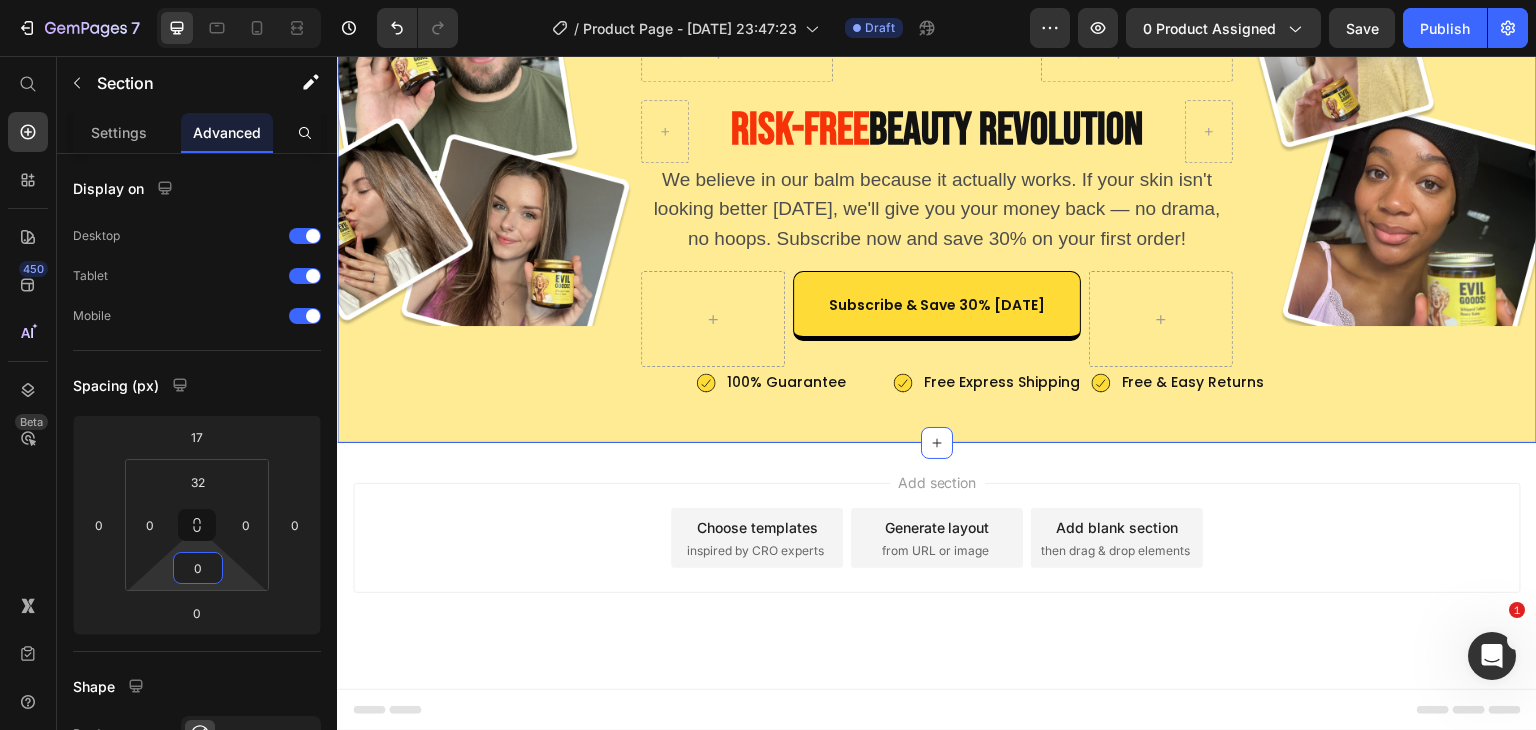 click on "Add section Choose templates inspired by CRO experts Generate layout from URL or image Add blank section then drag & drop elements" at bounding box center [937, 538] 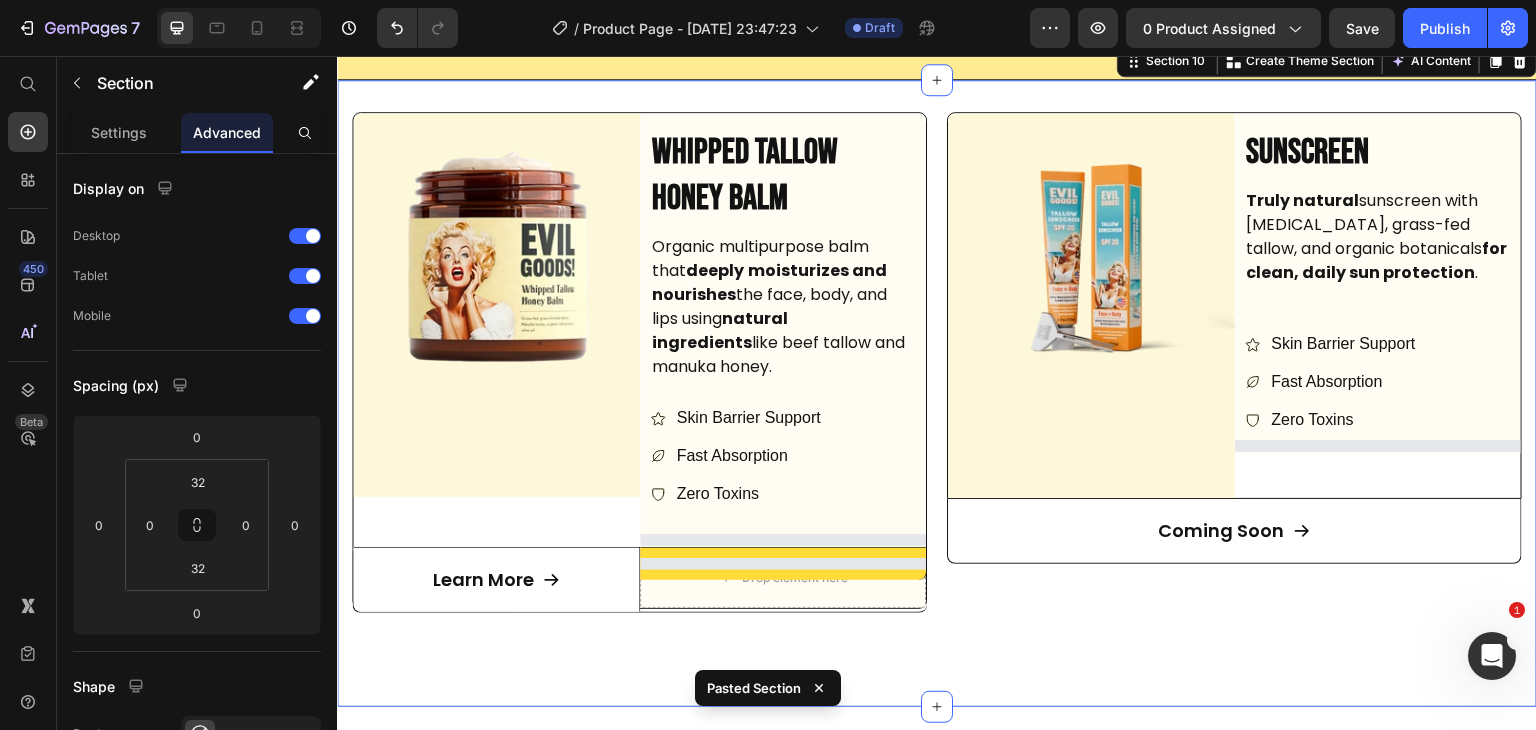 scroll, scrollTop: 6973, scrollLeft: 0, axis: vertical 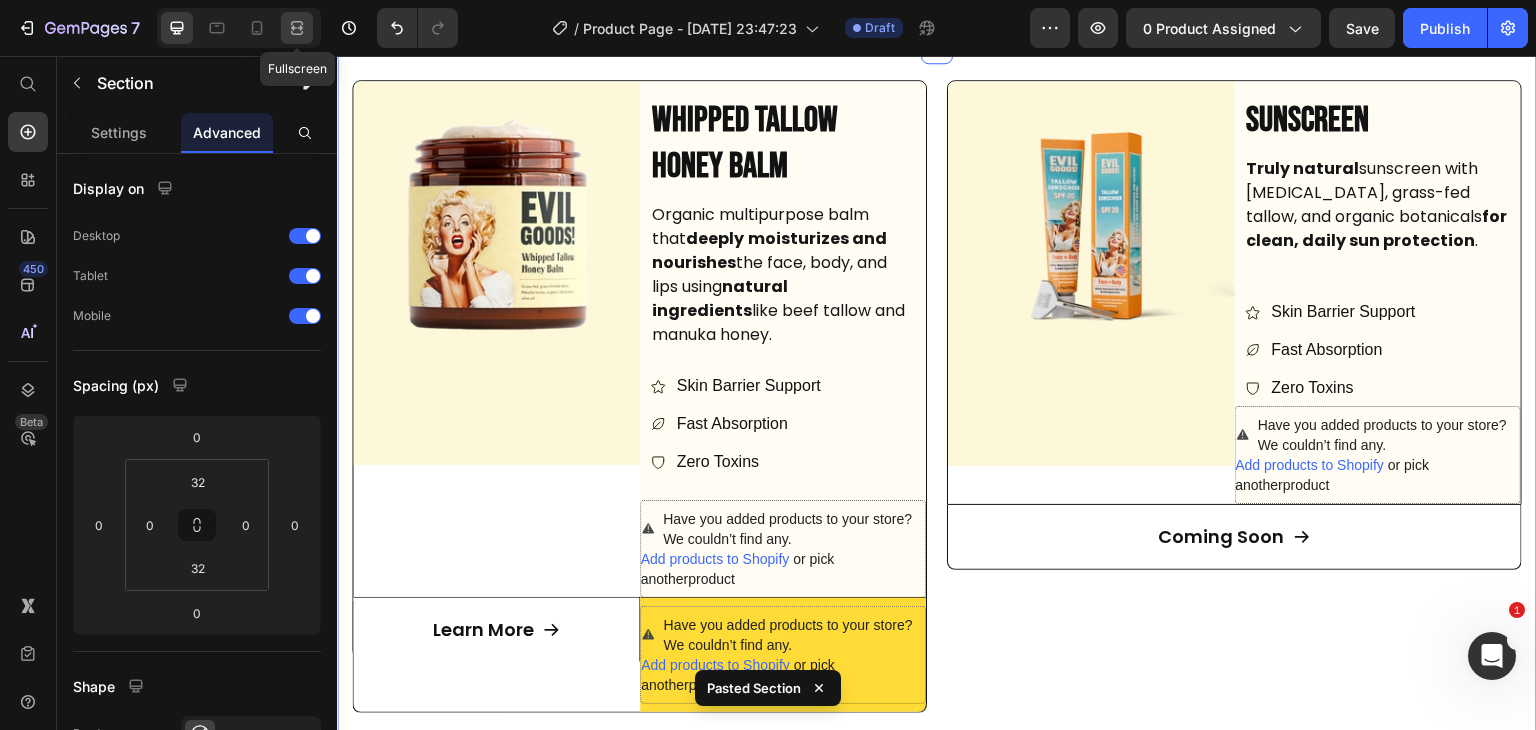 click 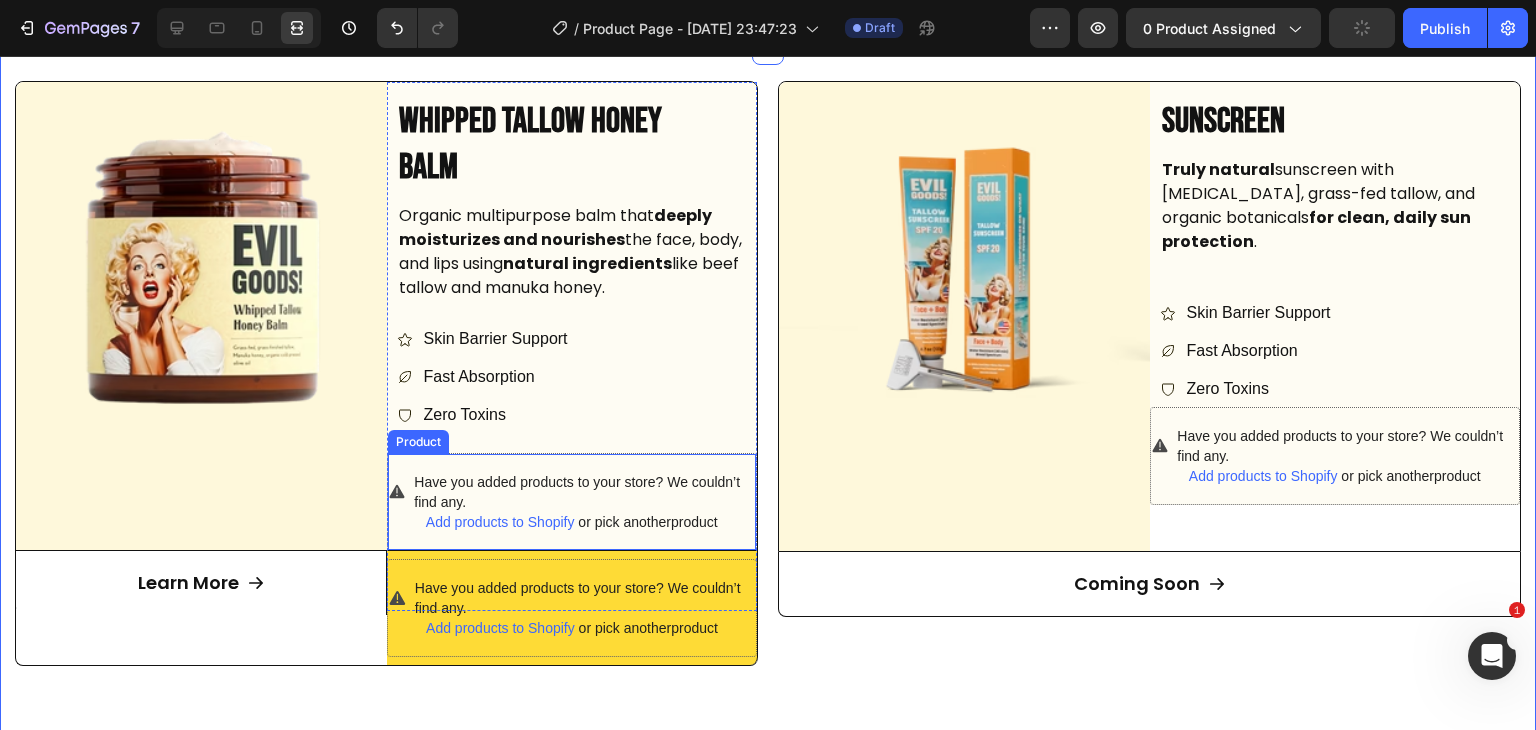 click on "Have you added products to your store? We couldn’t find any. Add products to Shopify   or pick another  product Product" at bounding box center (572, 502) 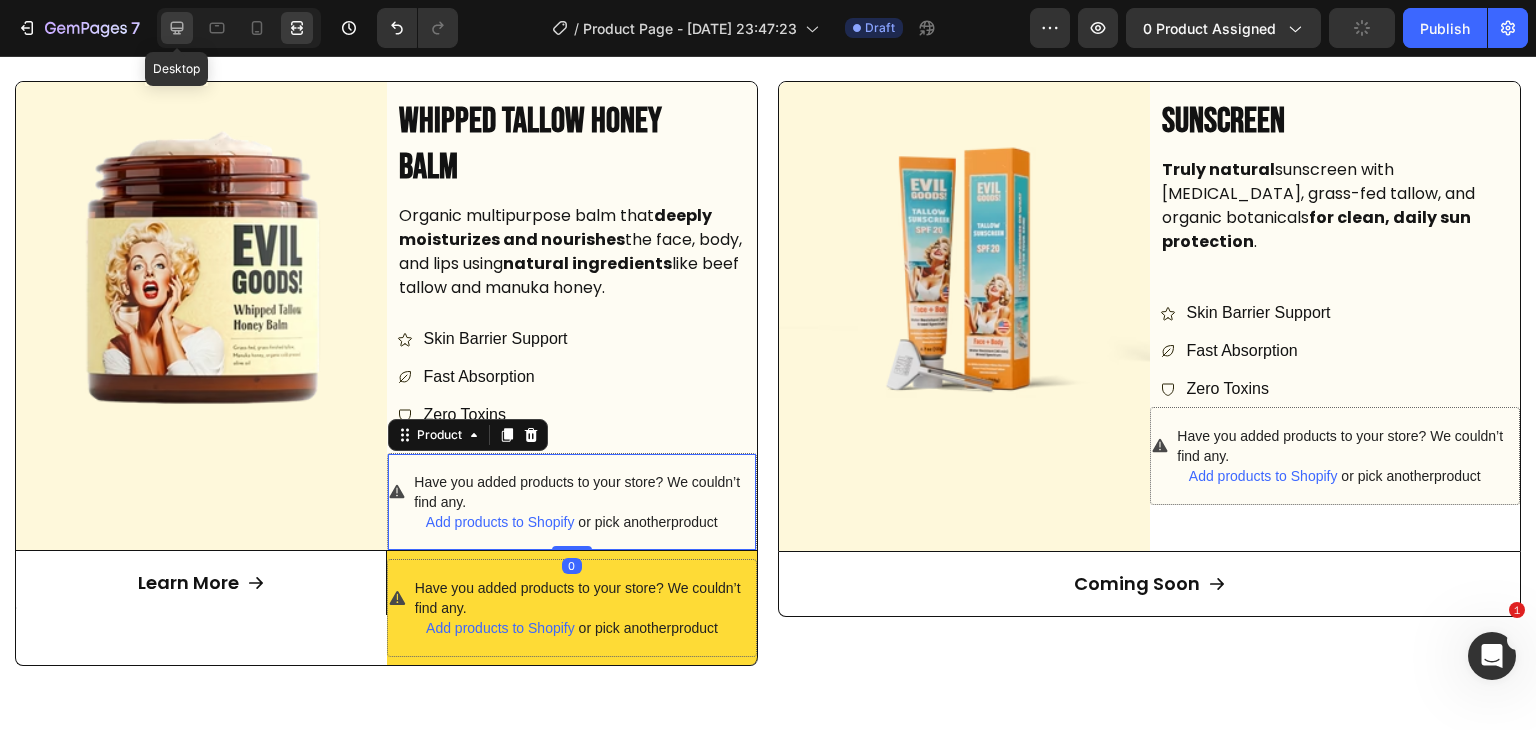 click 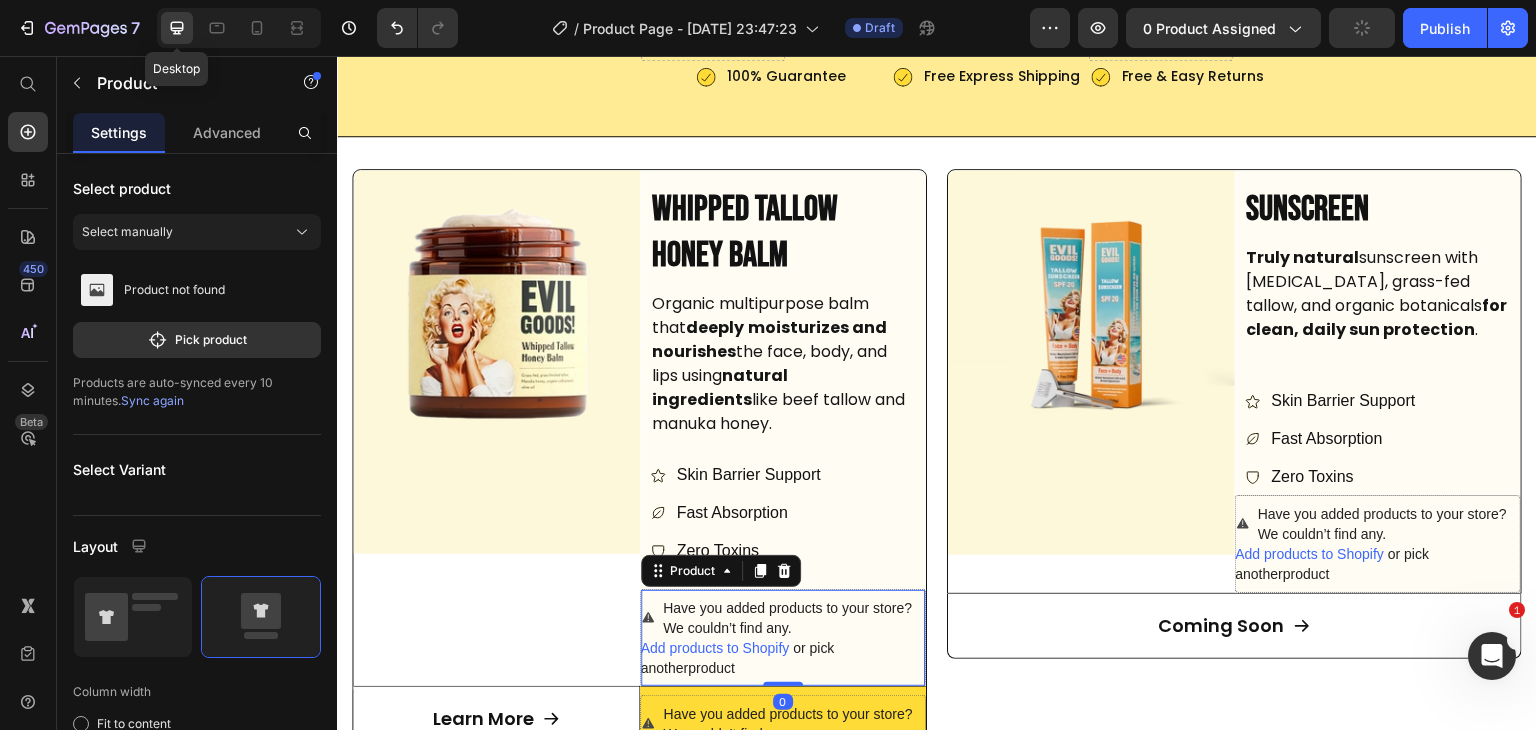 scroll, scrollTop: 6973, scrollLeft: 0, axis: vertical 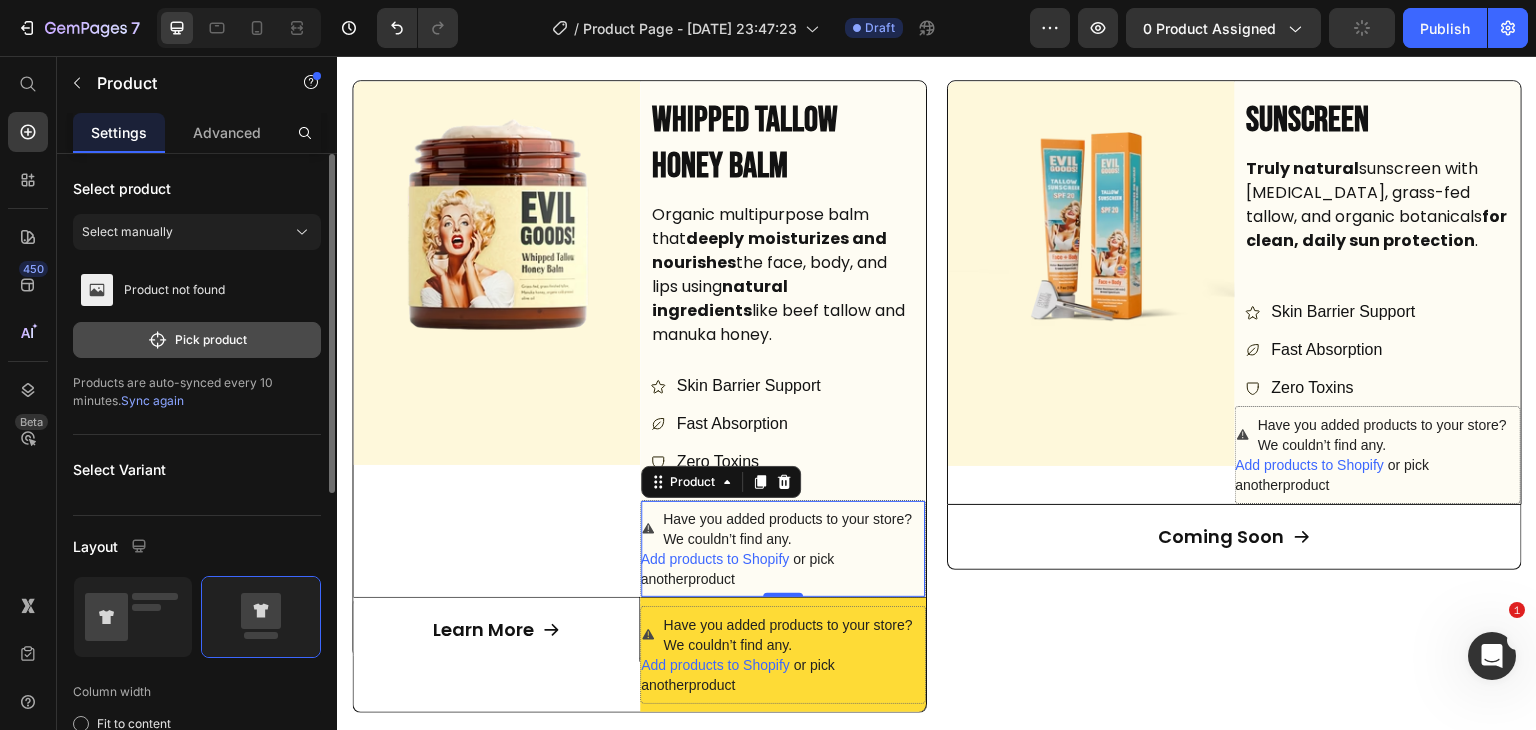click on "Pick product" at bounding box center (197, 340) 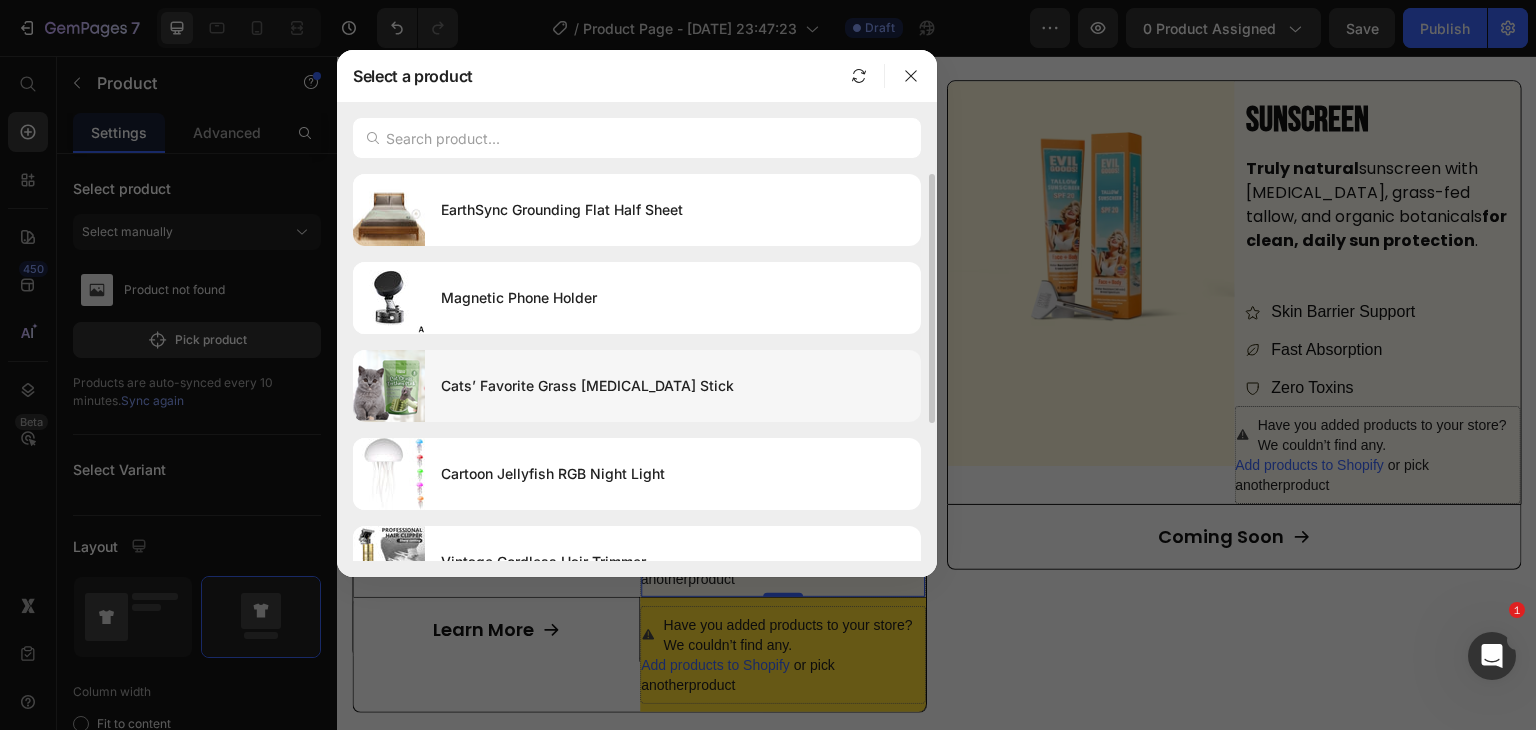 click on "Cats’ Favorite Grass [MEDICAL_DATA] Stick" at bounding box center [673, 386] 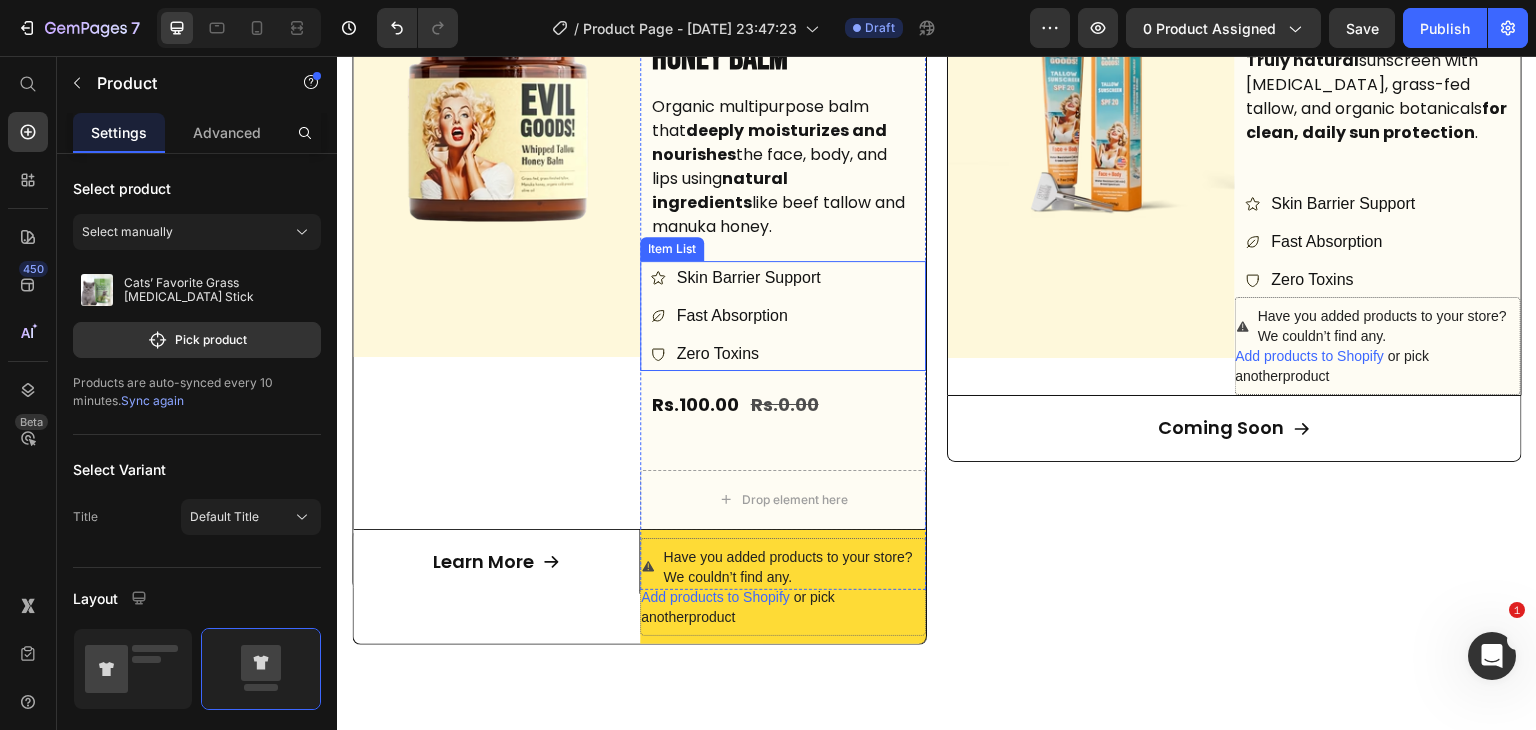scroll, scrollTop: 7192, scrollLeft: 0, axis: vertical 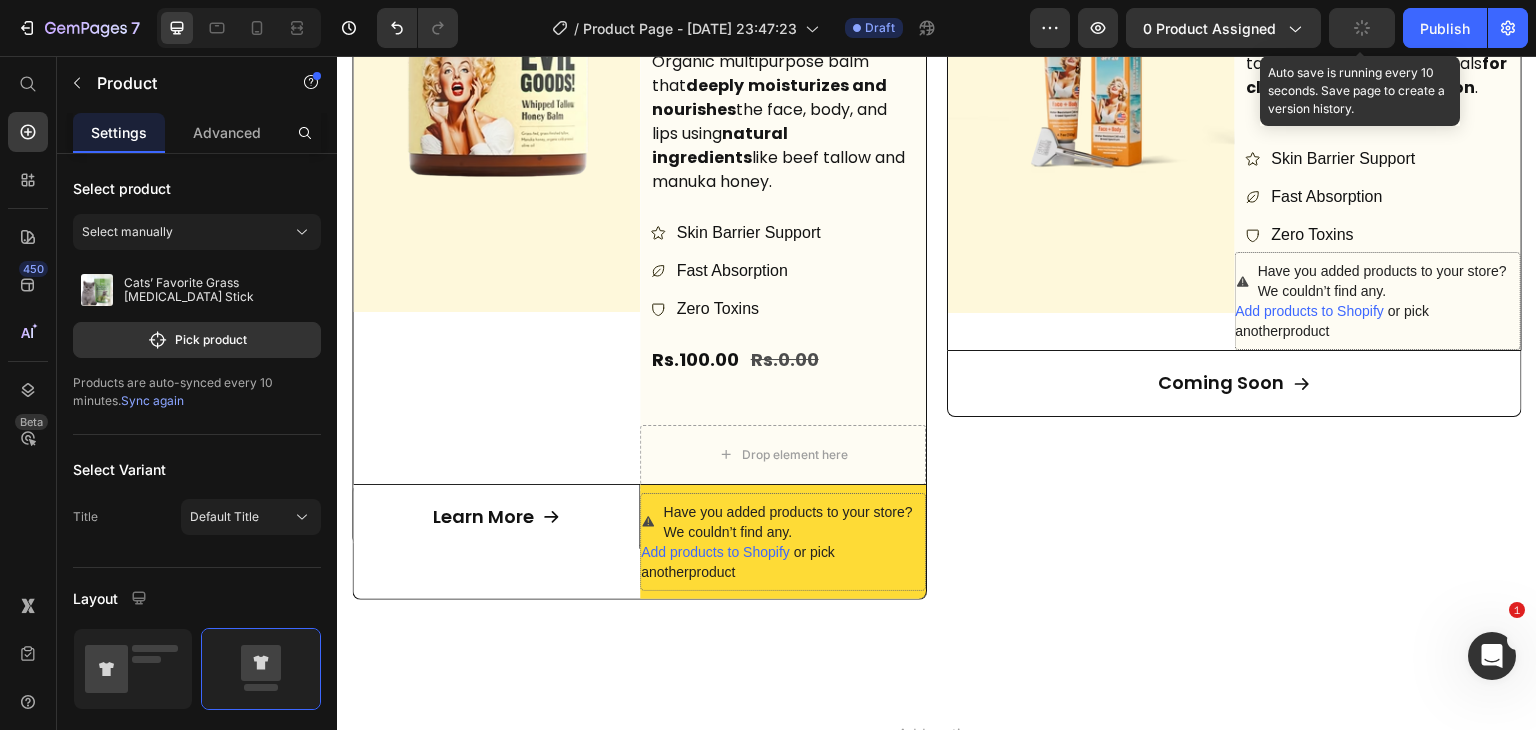 click 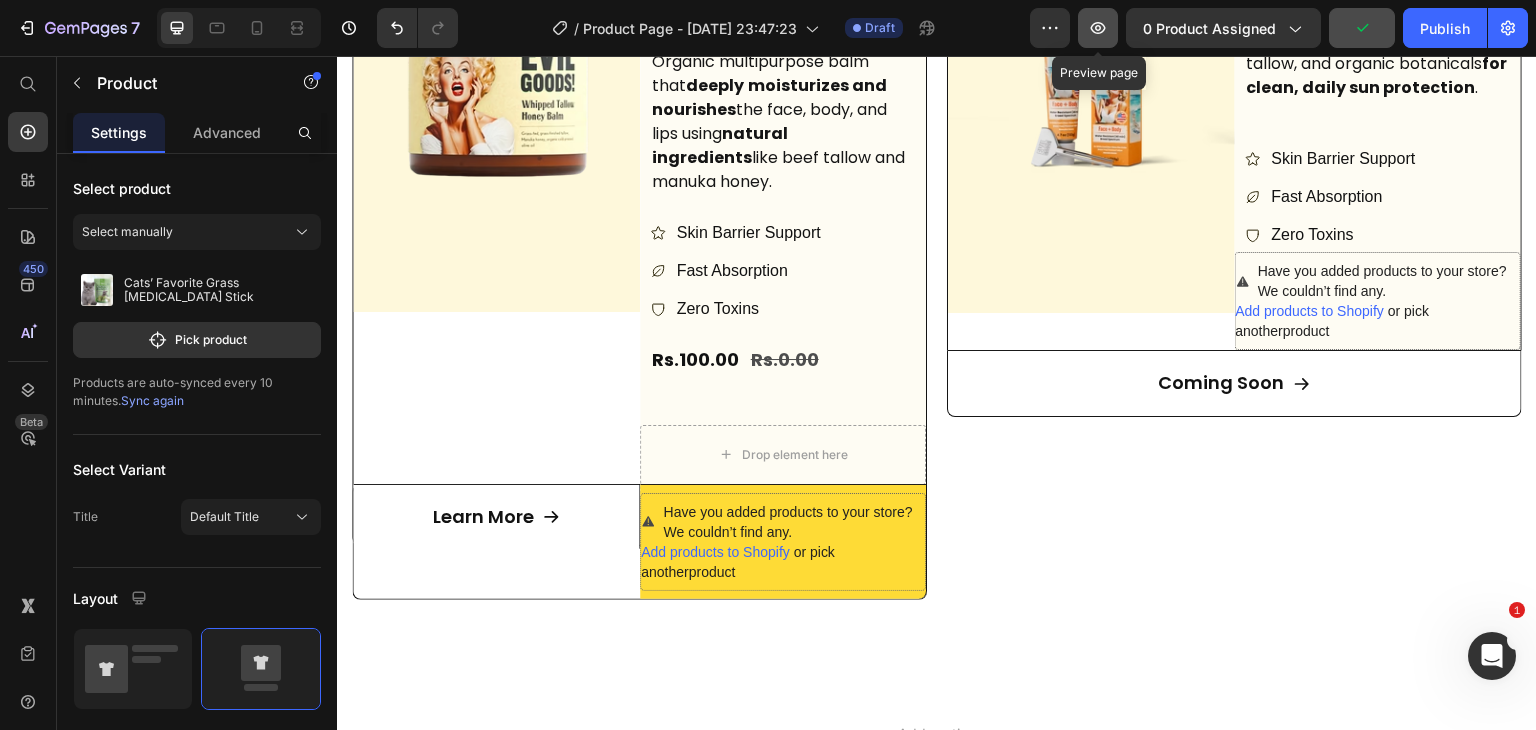 click 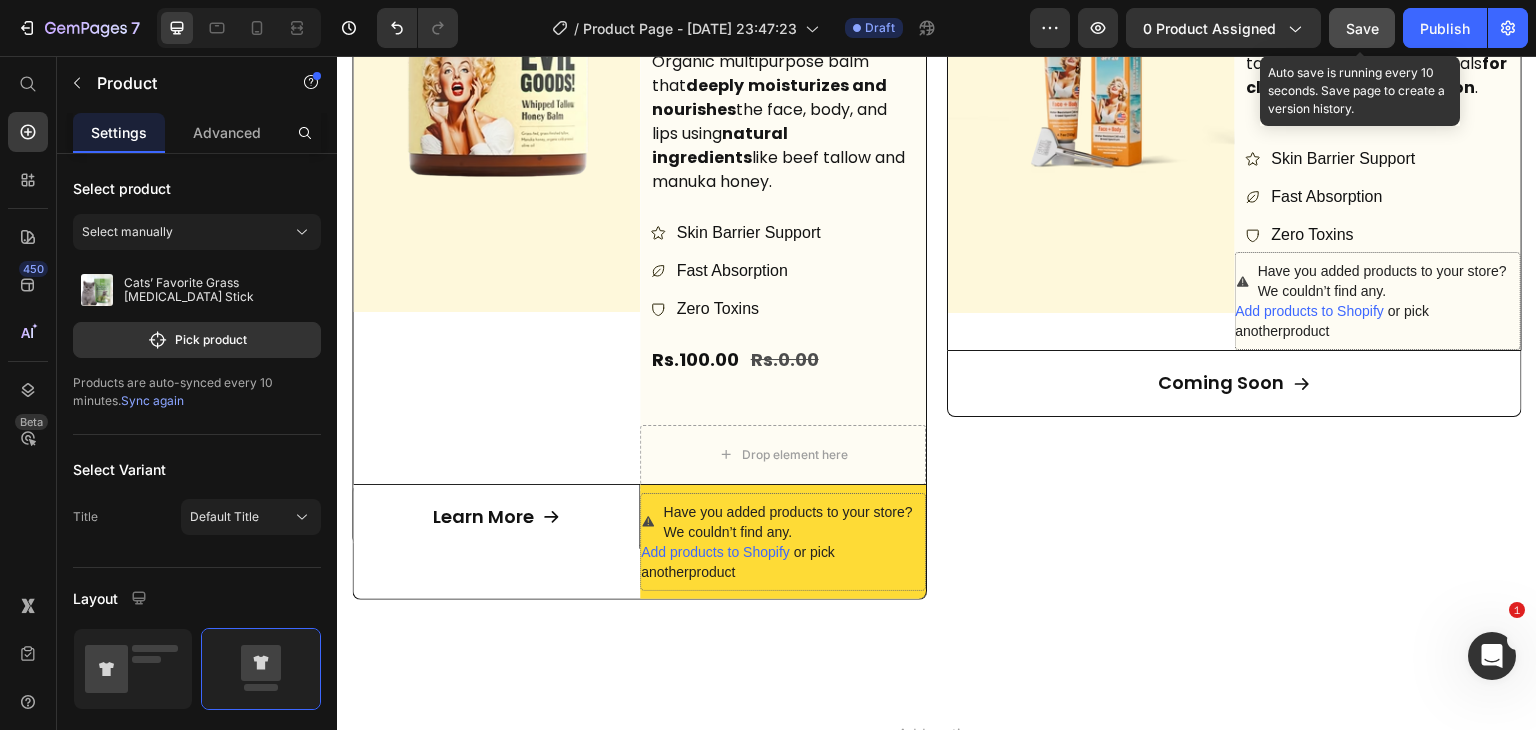 click on "Save" 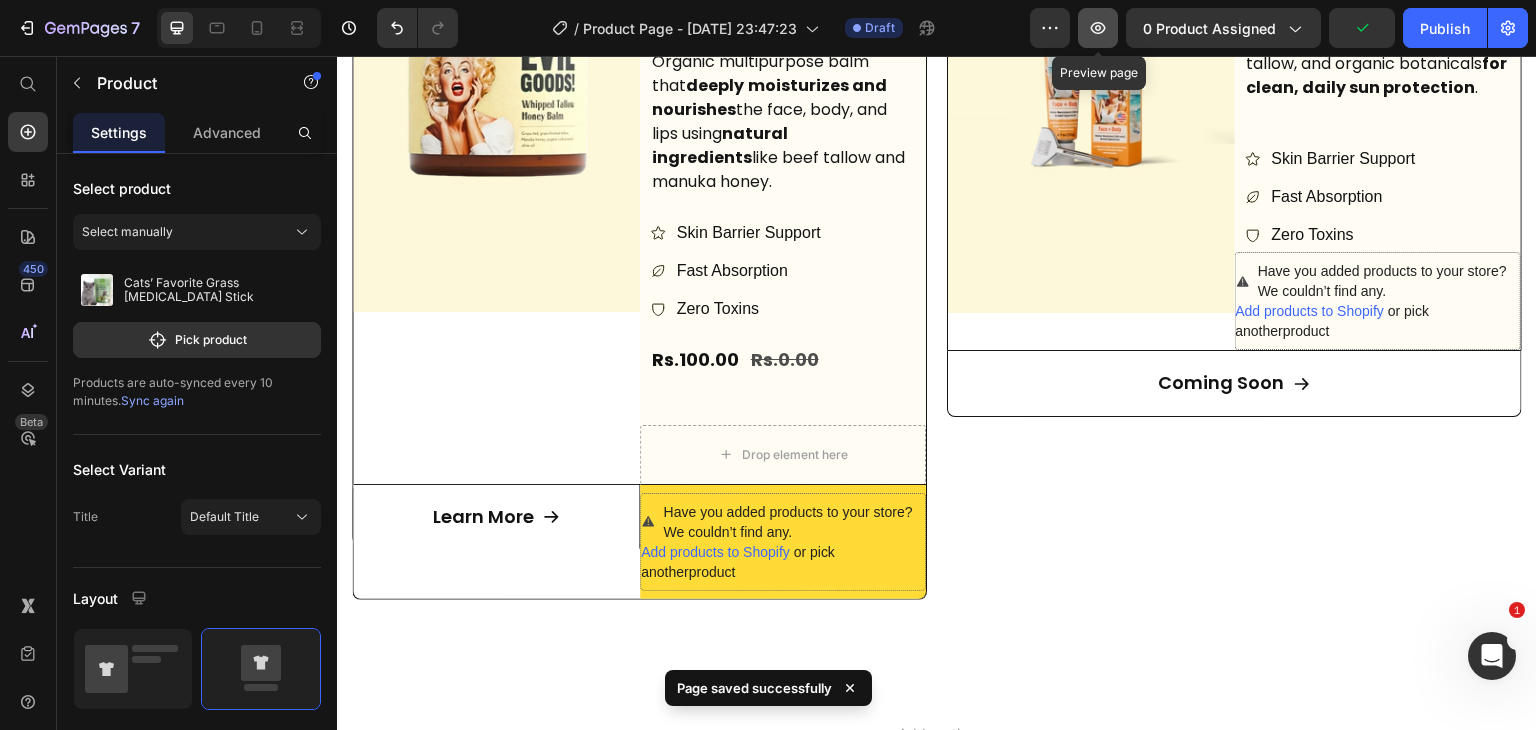 click 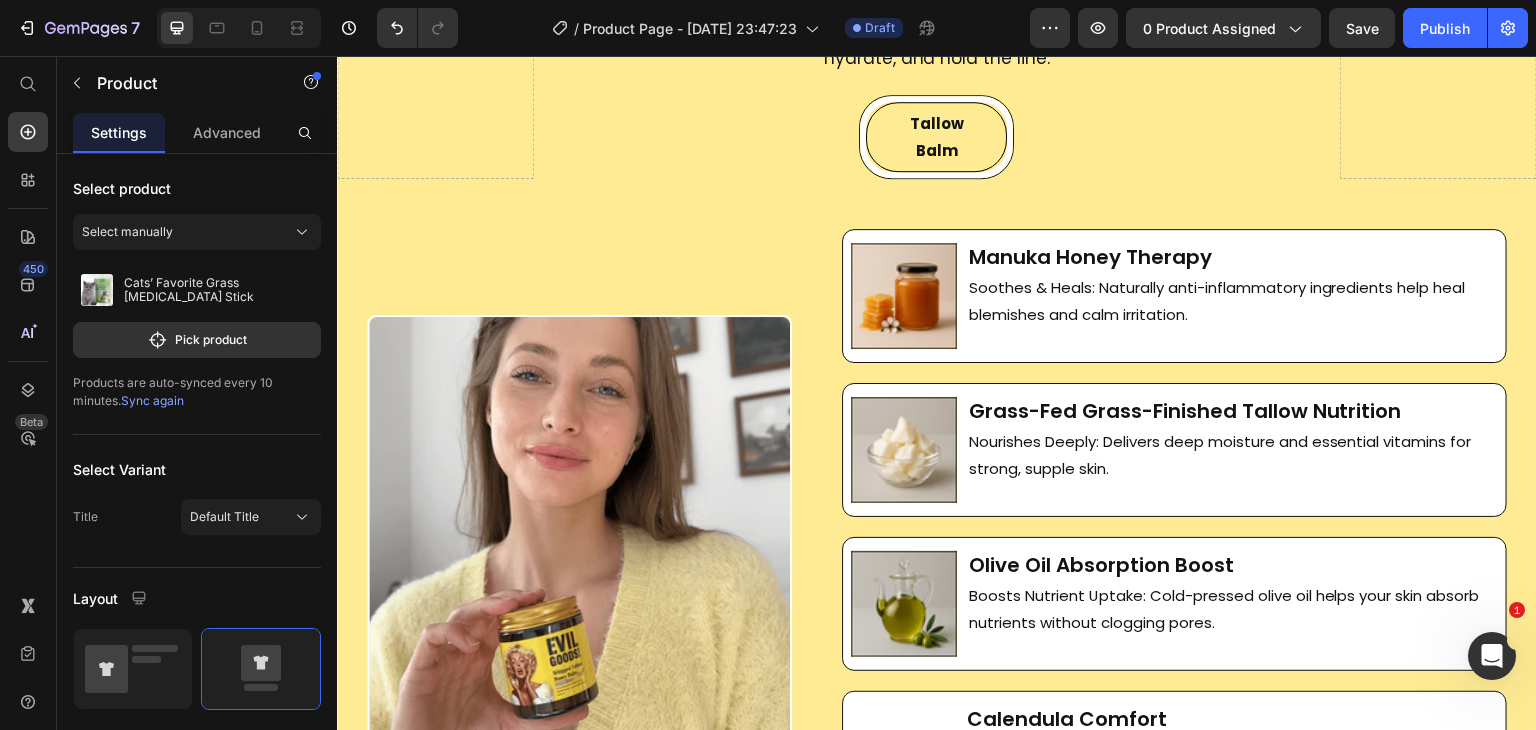 scroll, scrollTop: 2470, scrollLeft: 0, axis: vertical 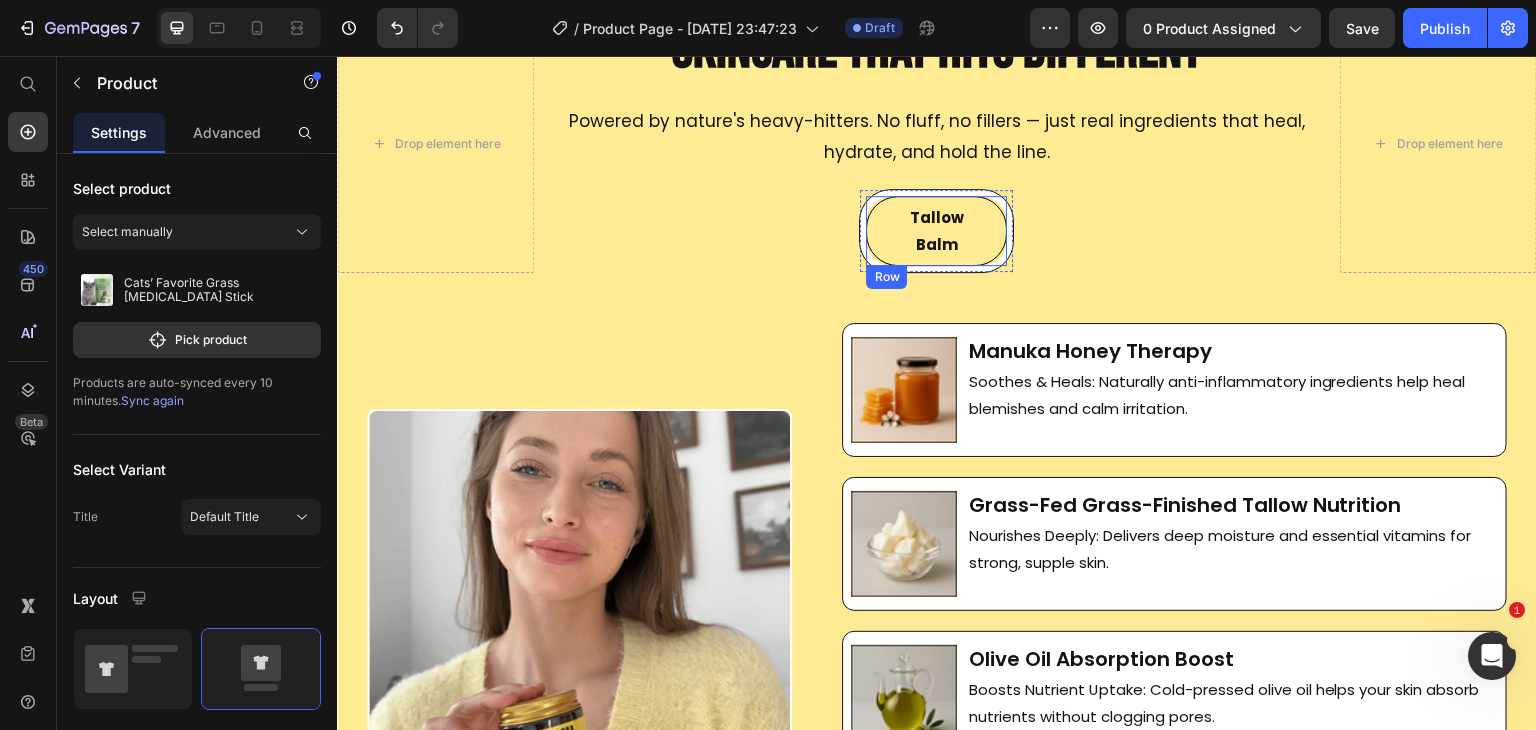 click on "Tallow Balm Button Row" at bounding box center (936, 231) 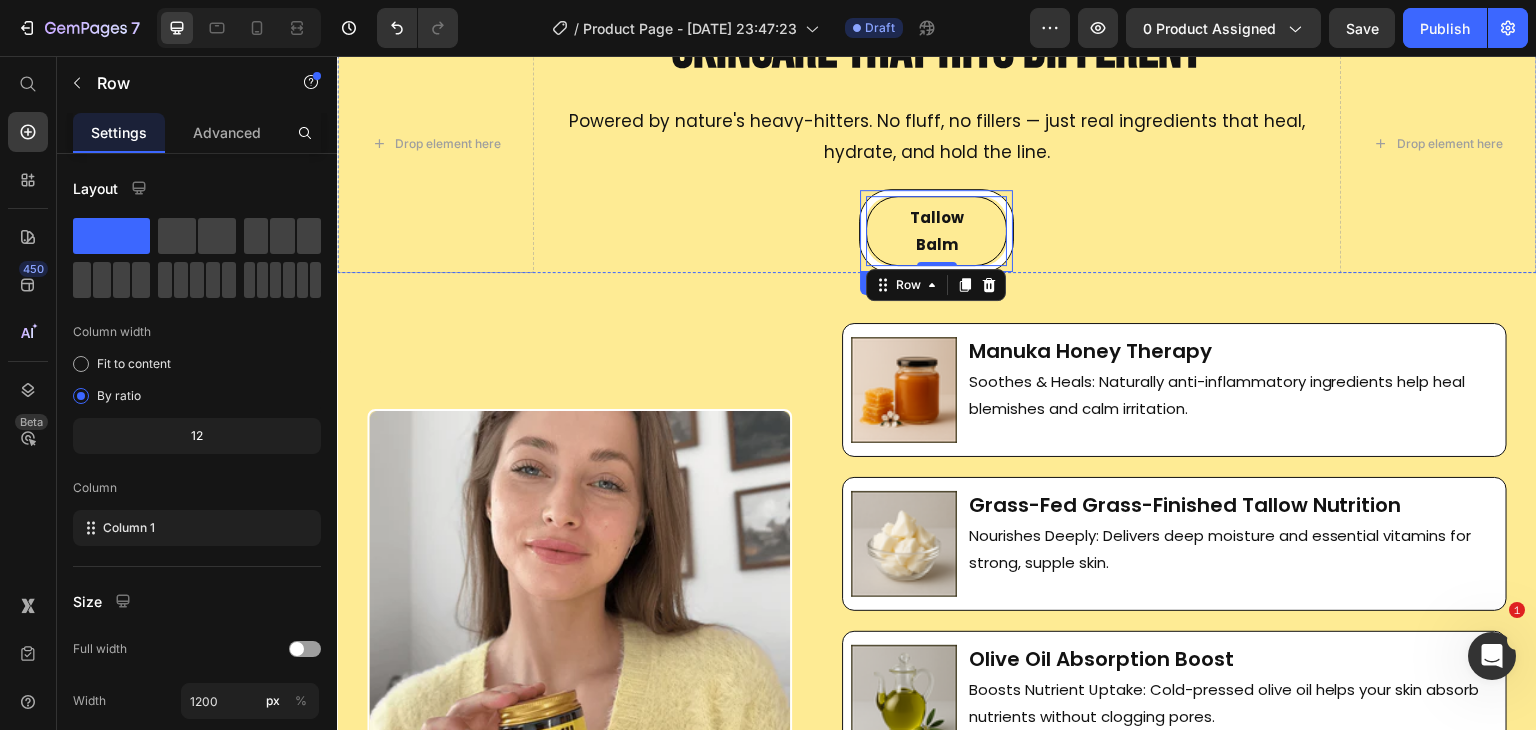 click on "Tallow Balm Button Row   0 Row" at bounding box center [936, 231] 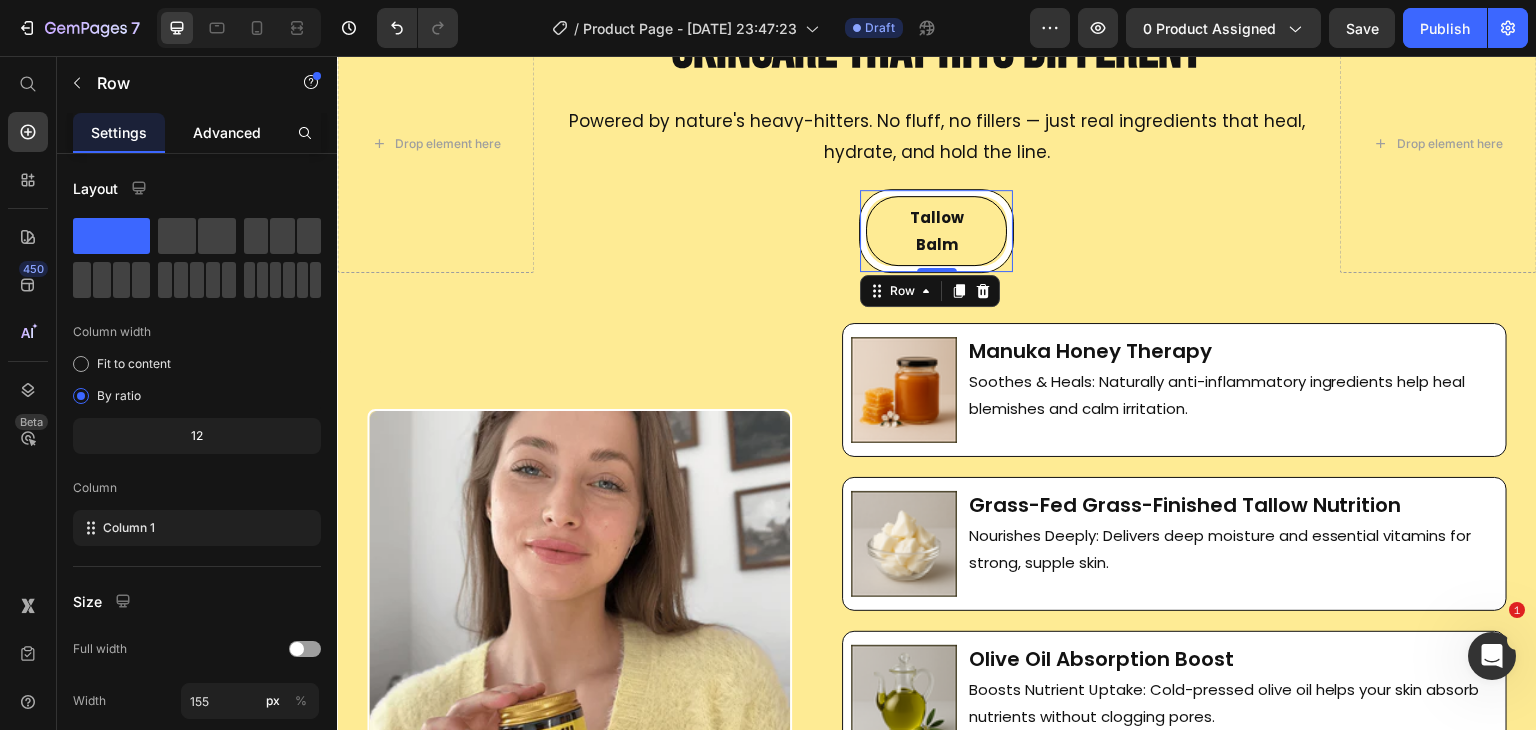 click on "Advanced" at bounding box center [227, 132] 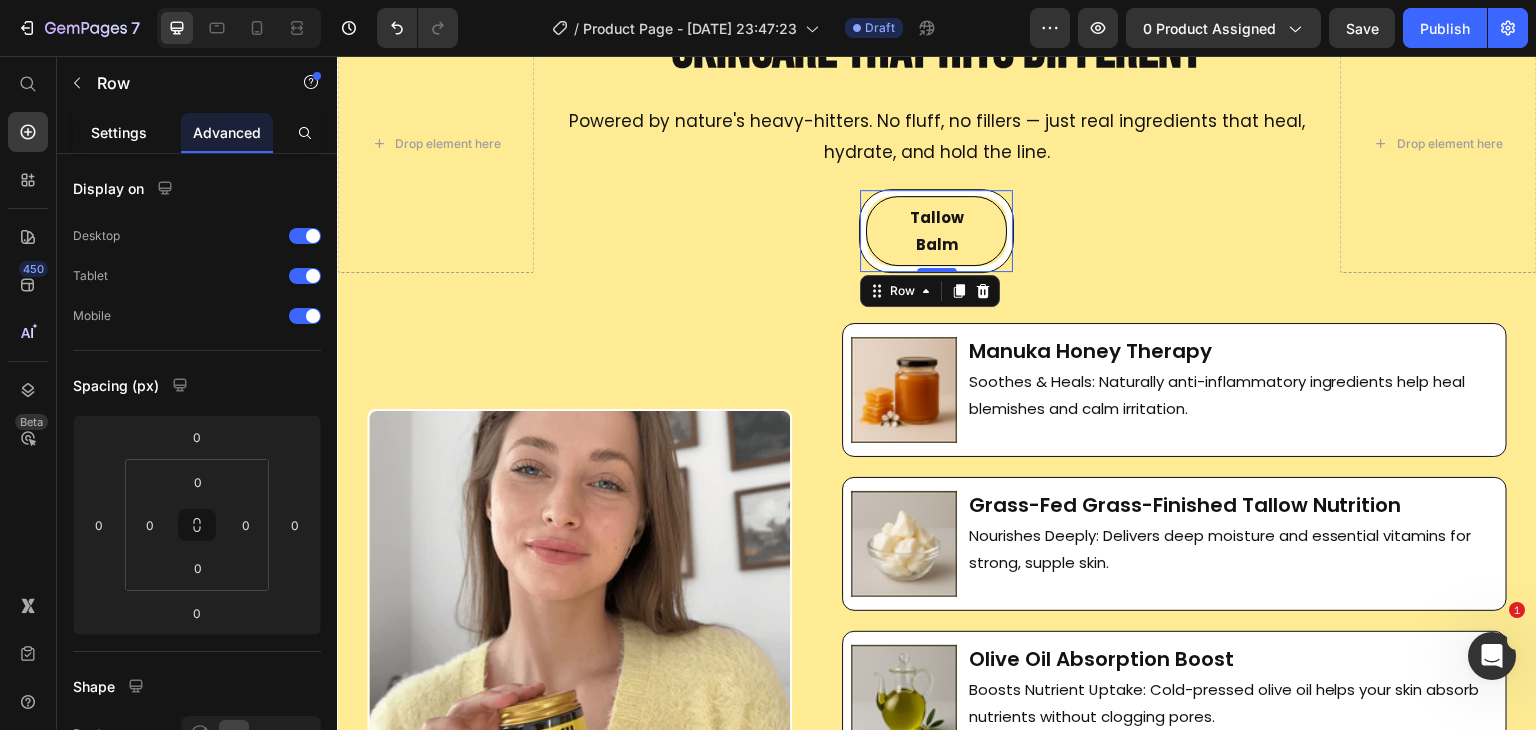 click on "Settings" at bounding box center (119, 132) 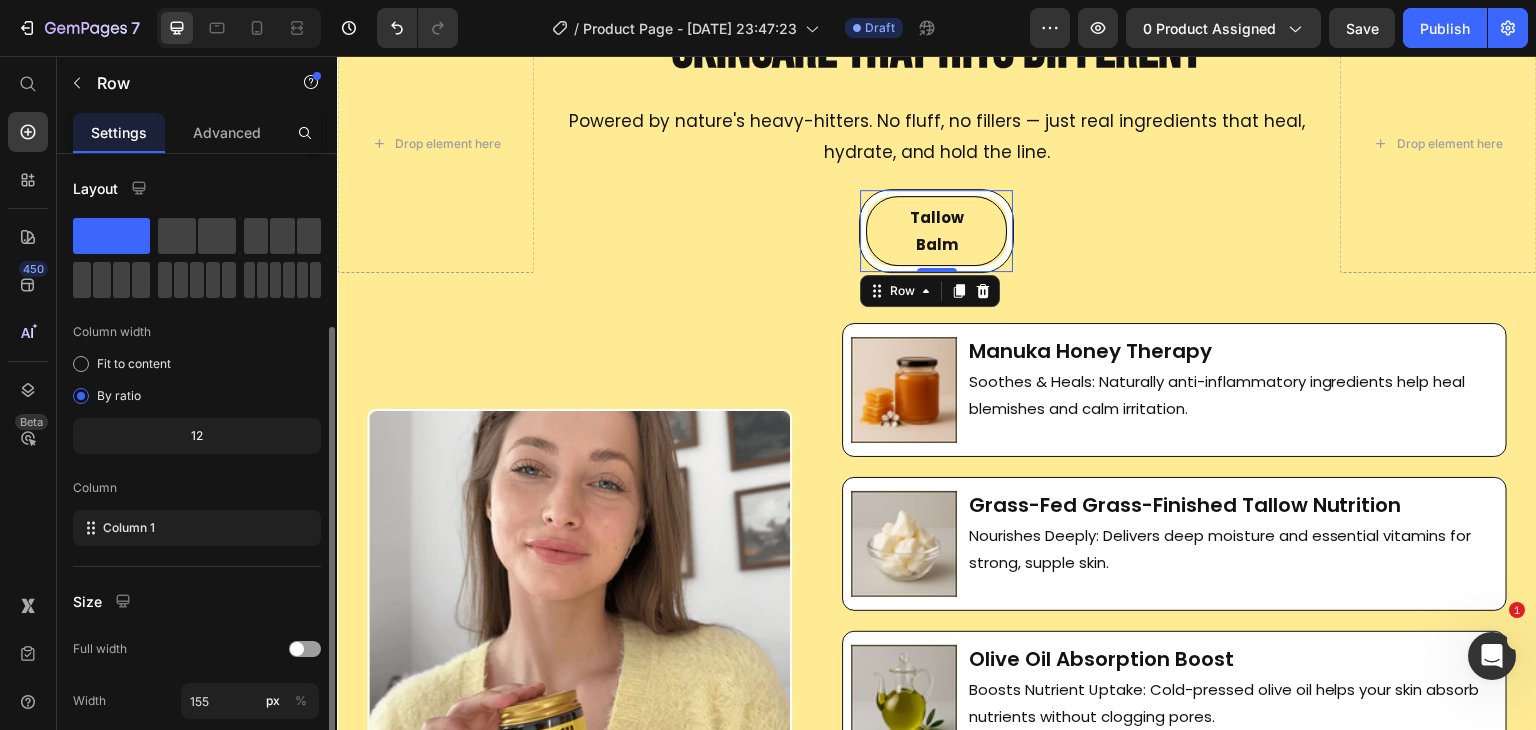 scroll, scrollTop: 133, scrollLeft: 0, axis: vertical 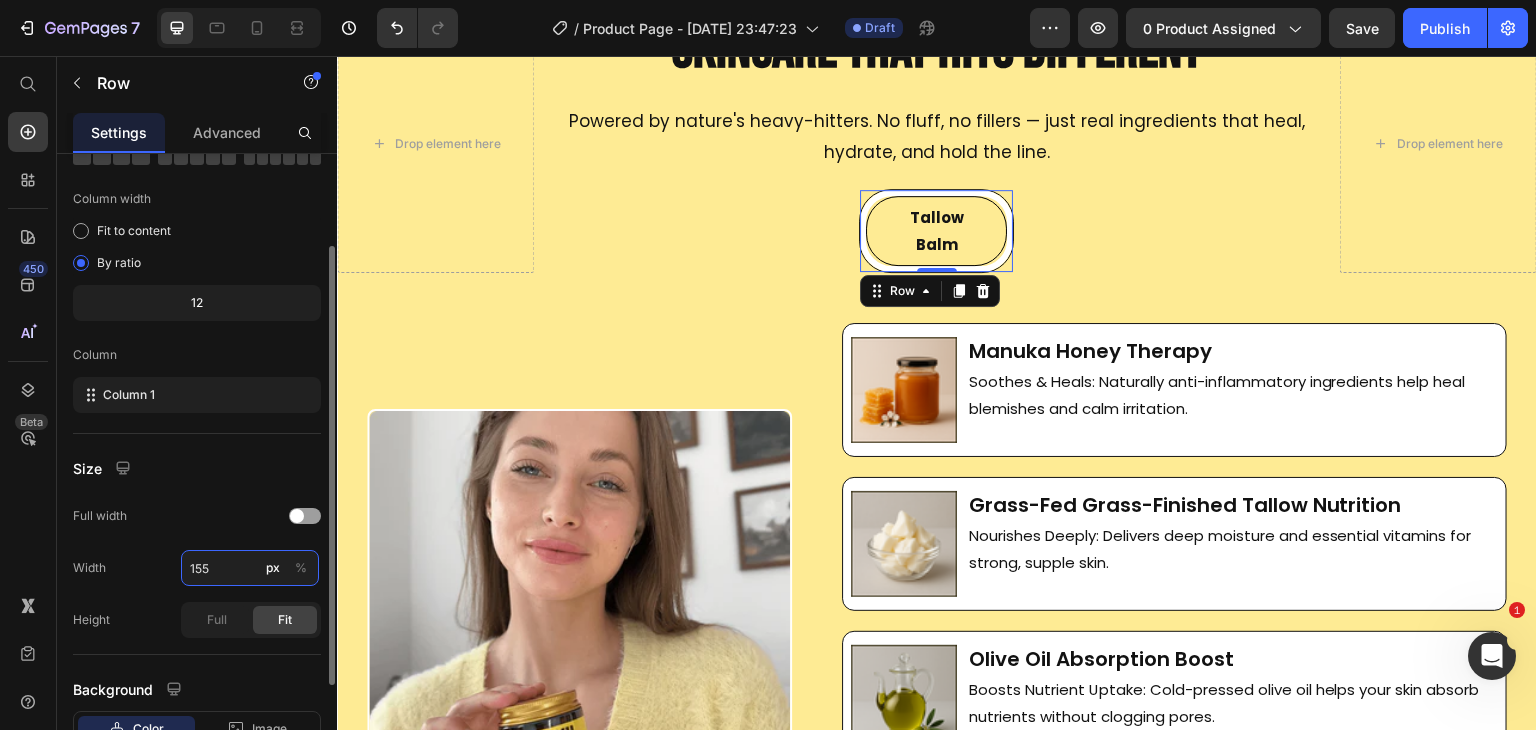 click on "155" at bounding box center (250, 568) 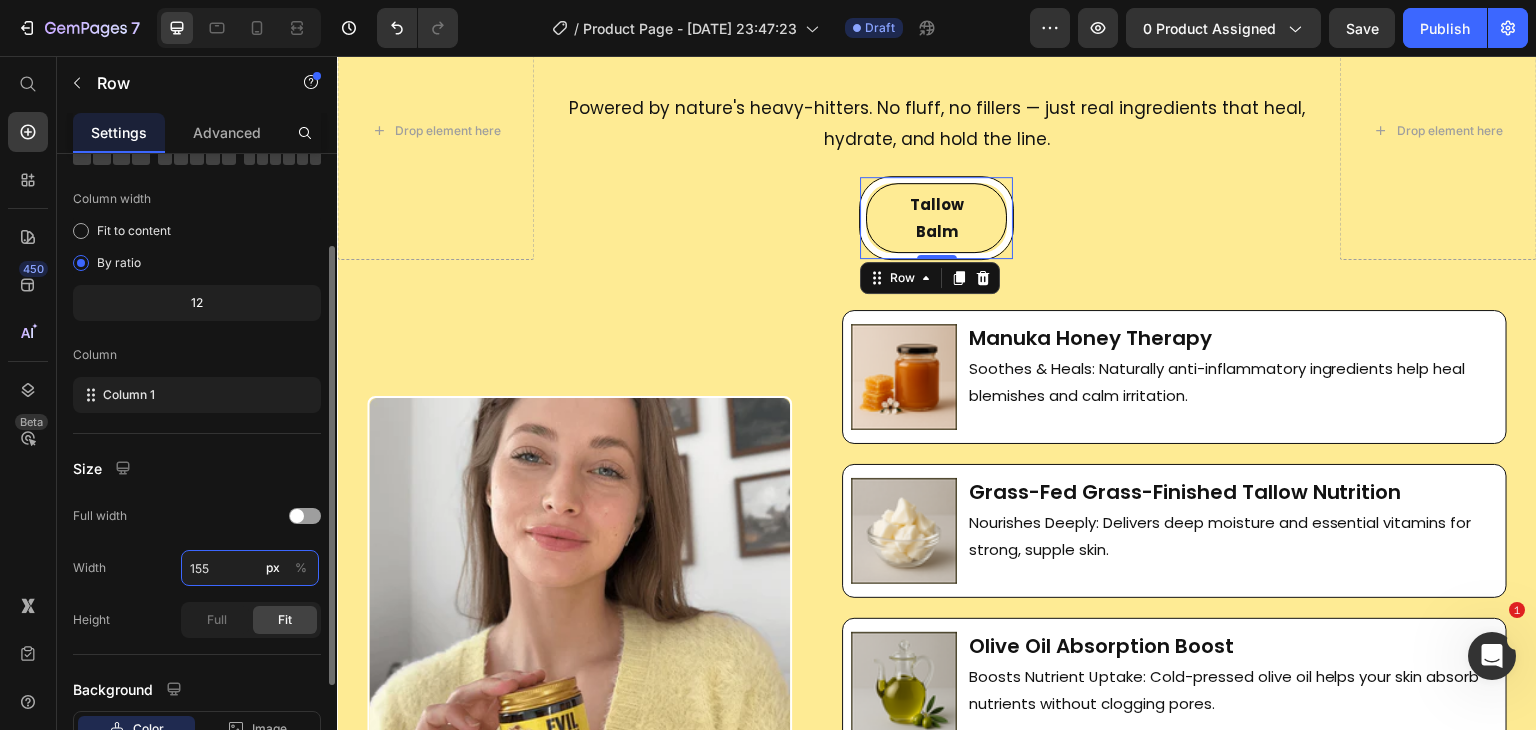 scroll, scrollTop: 2470, scrollLeft: 0, axis: vertical 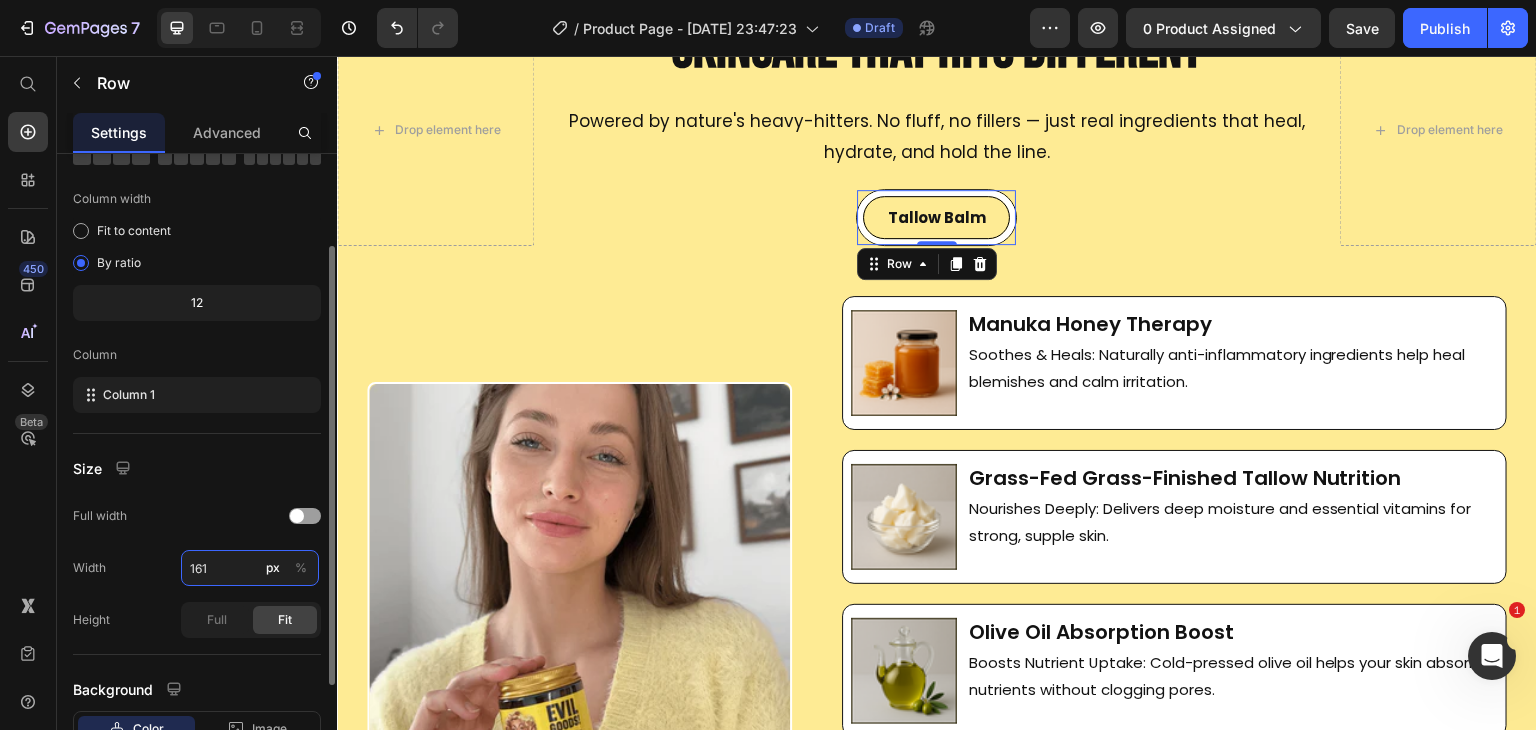 type on "162" 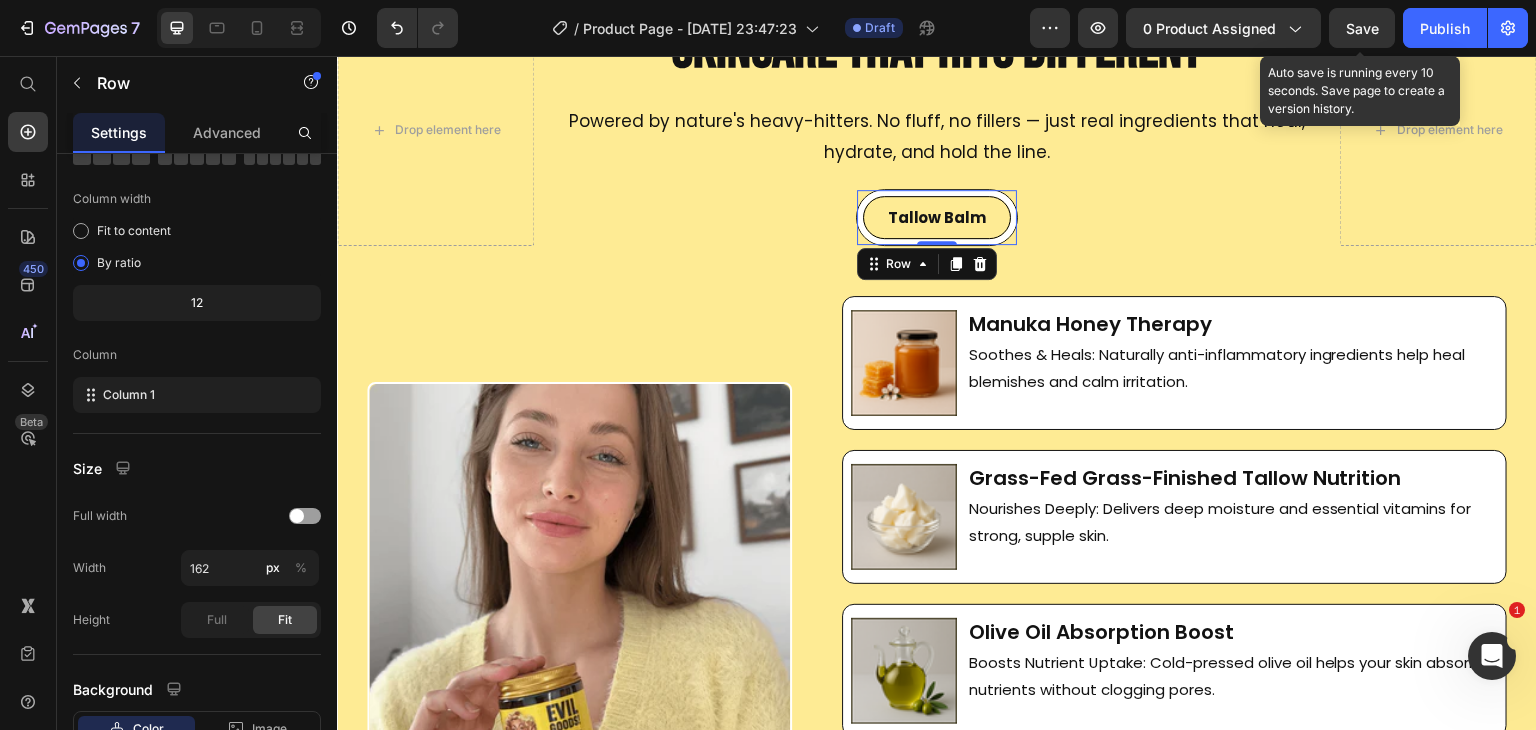 click on "Save" at bounding box center [1362, 28] 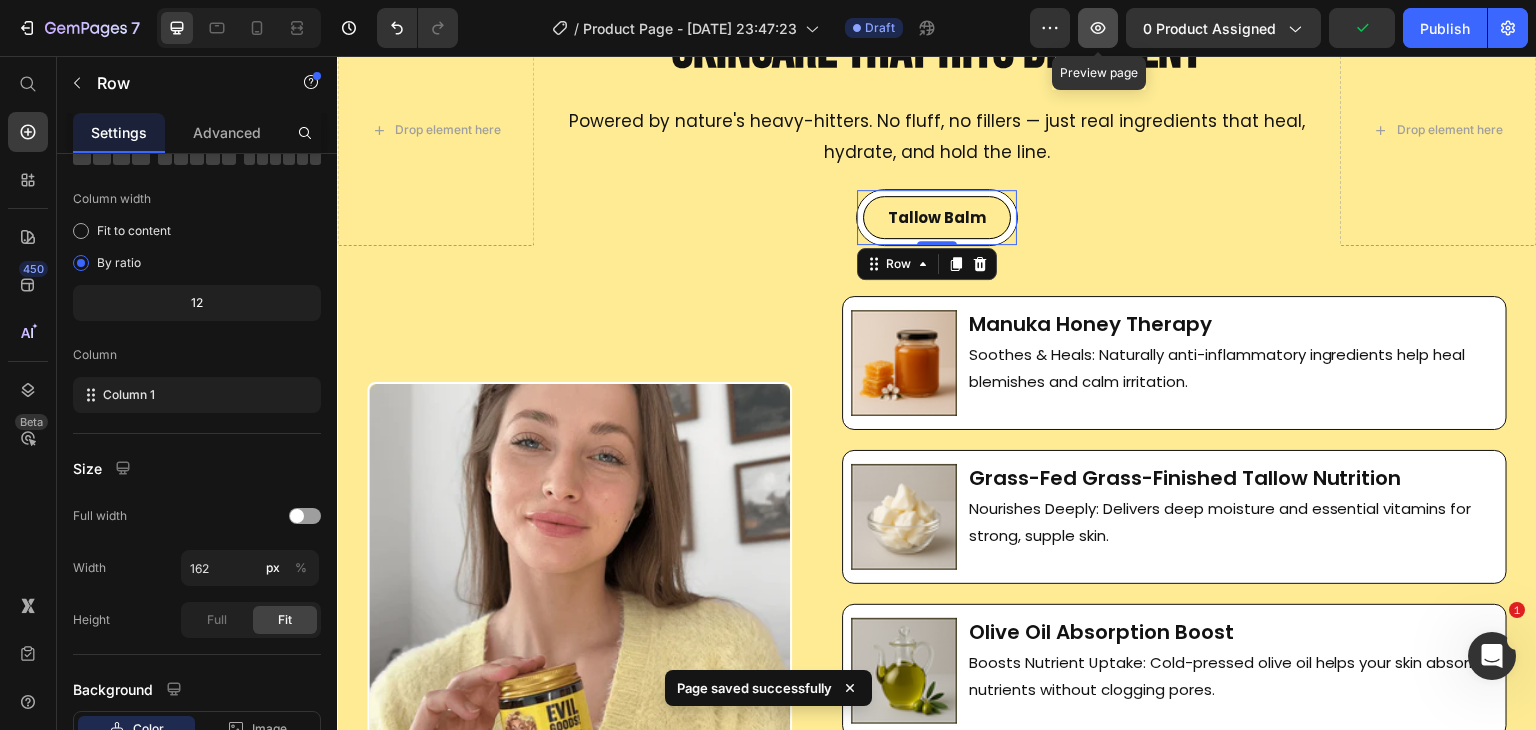 click 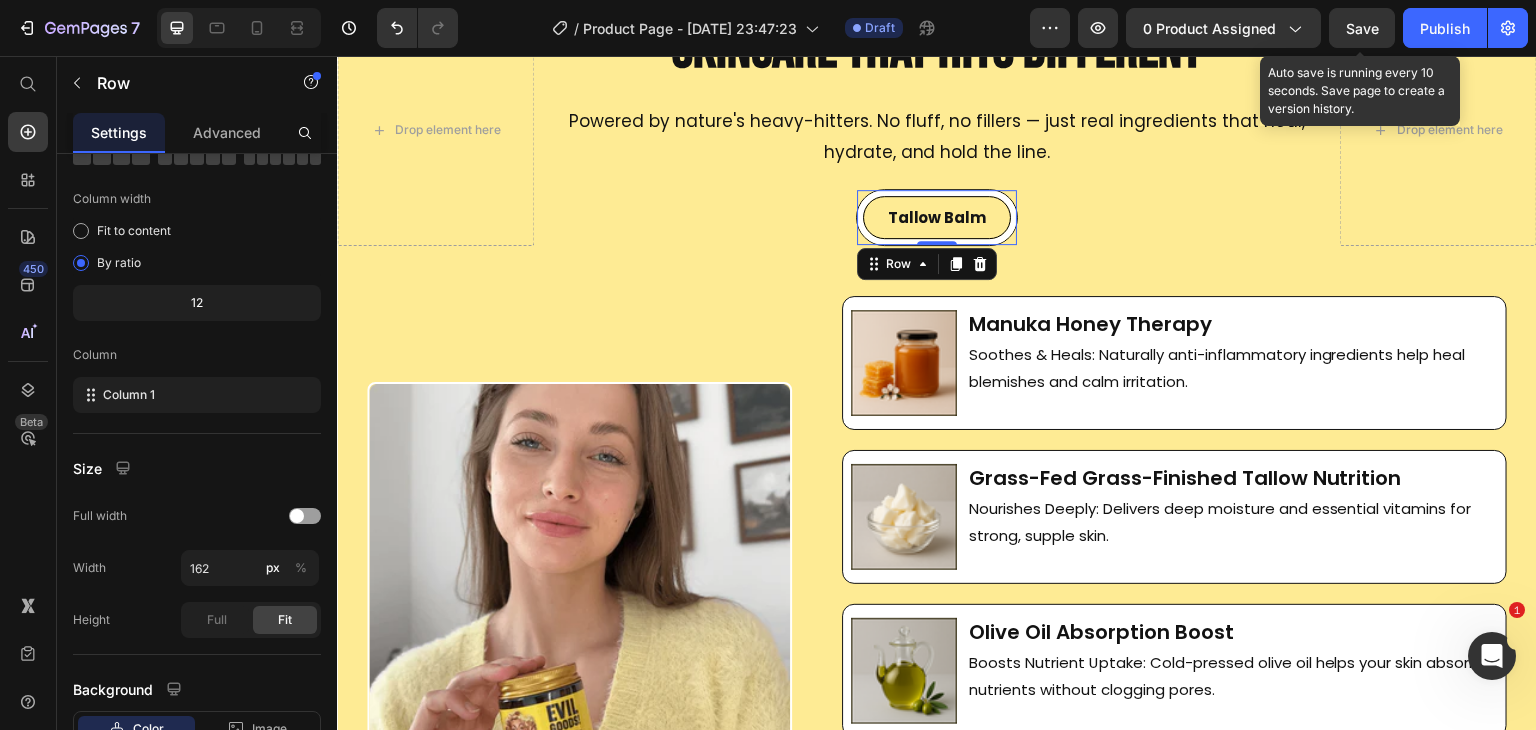 click on "Save" at bounding box center [1362, 28] 